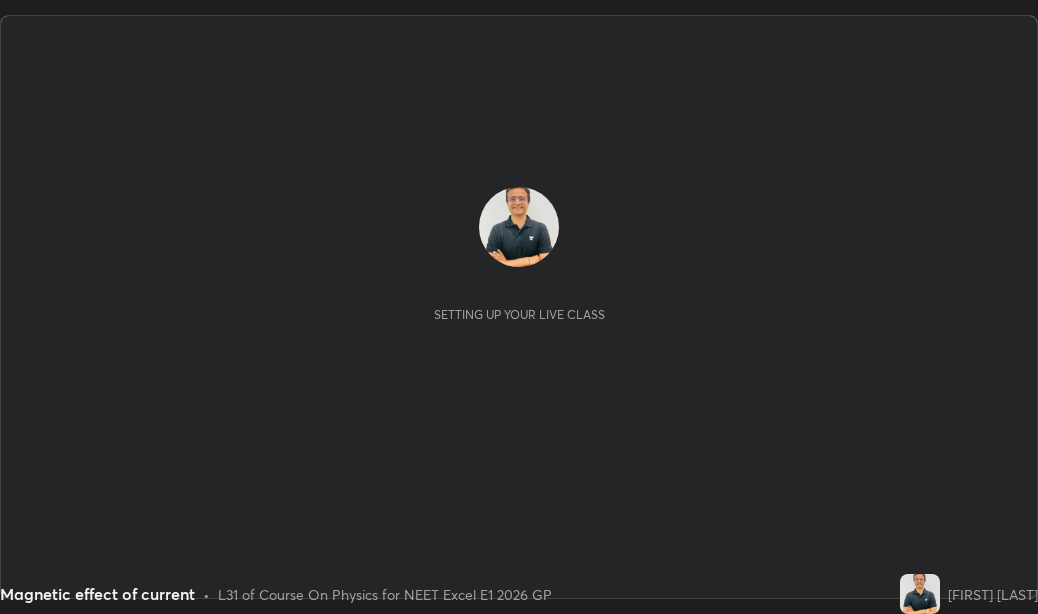 scroll, scrollTop: 0, scrollLeft: 0, axis: both 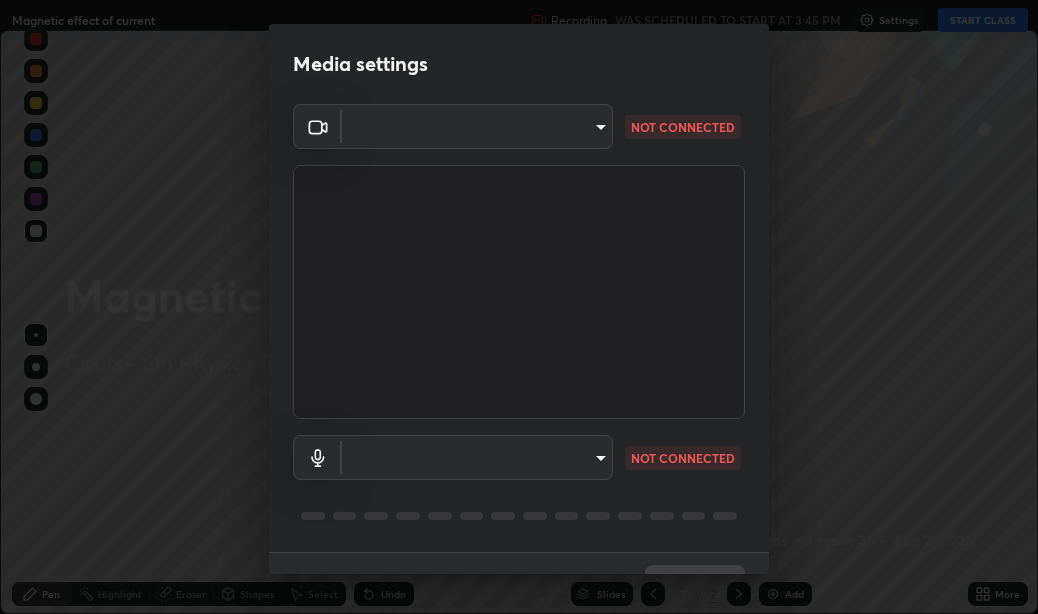 type on "bceb0d39e59d1d39637426b33c08aaa7dd42d03aa0ac193b5e2a50f4191d10bf" 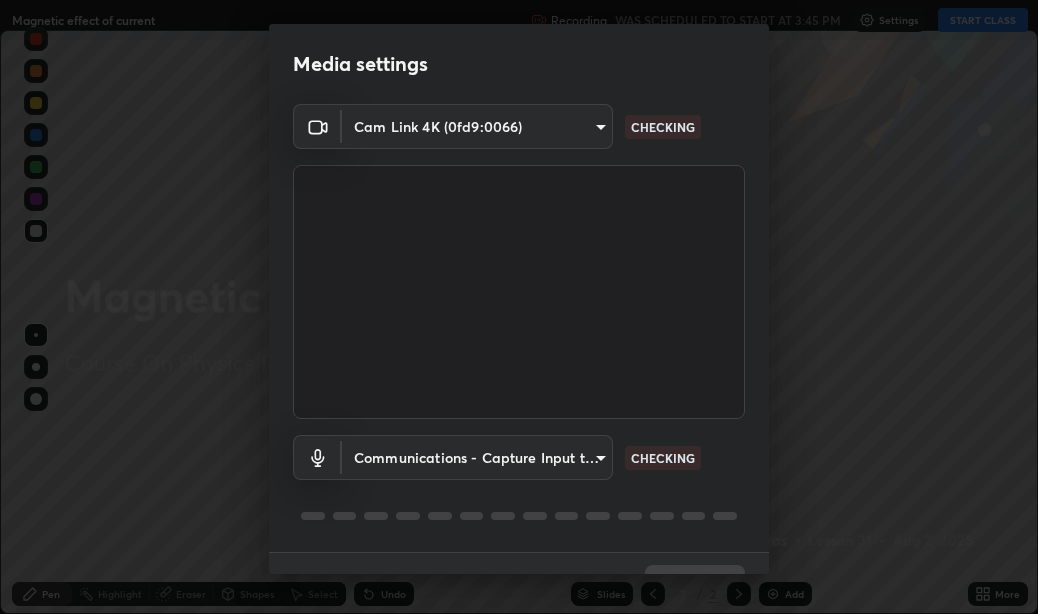 scroll, scrollTop: 42, scrollLeft: 0, axis: vertical 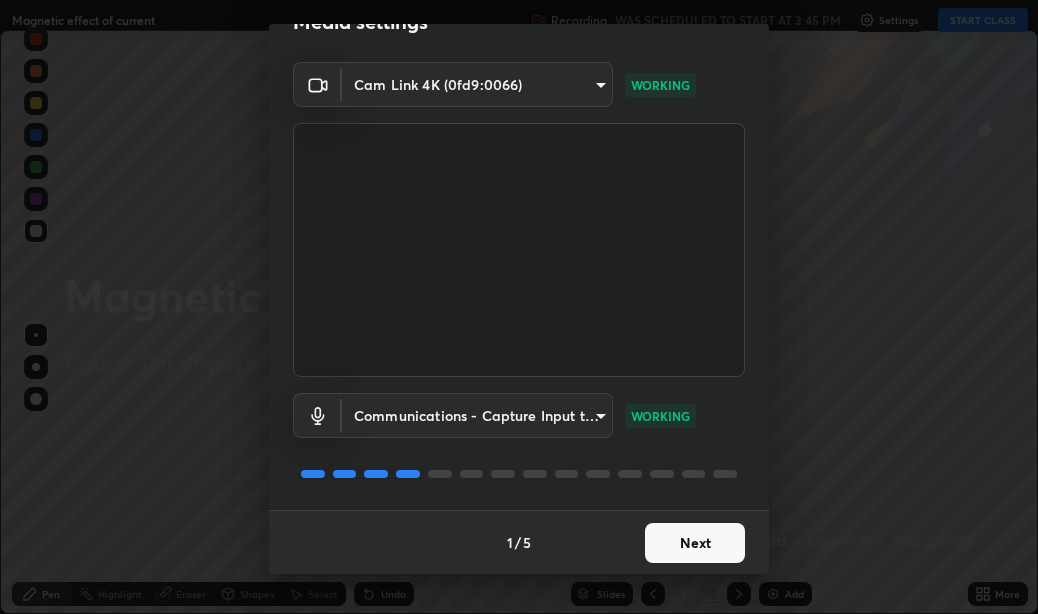 click on "Next" at bounding box center [695, 543] 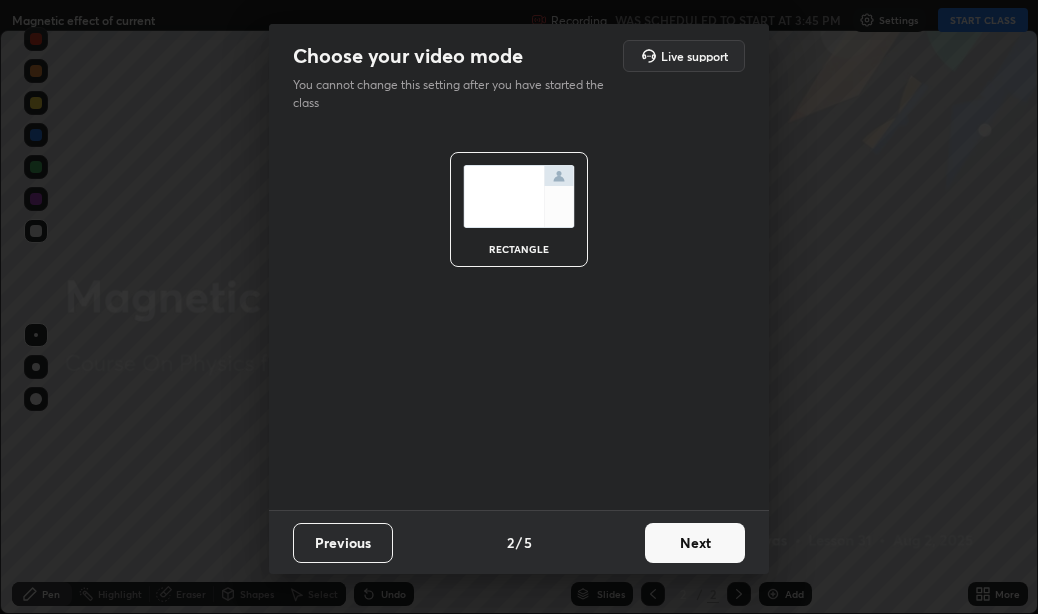 scroll, scrollTop: 0, scrollLeft: 0, axis: both 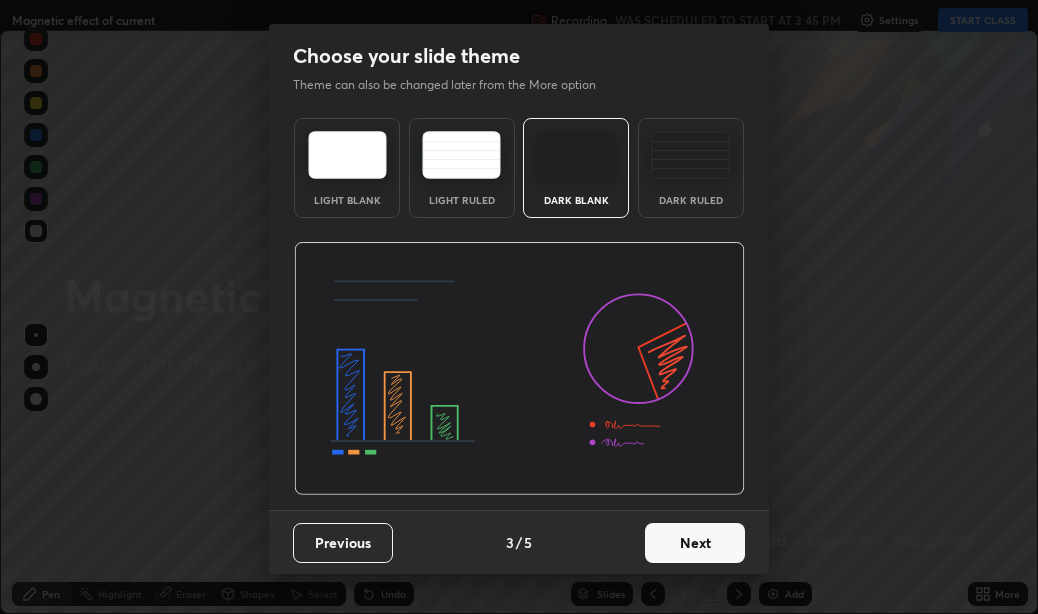 click on "Next" at bounding box center [695, 543] 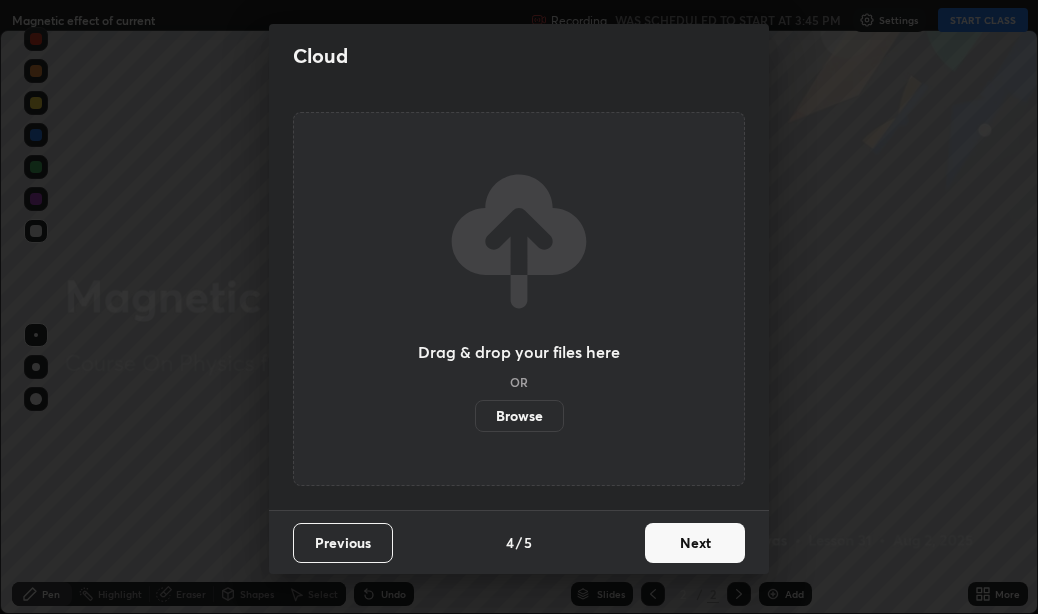 click on "Next" at bounding box center [695, 543] 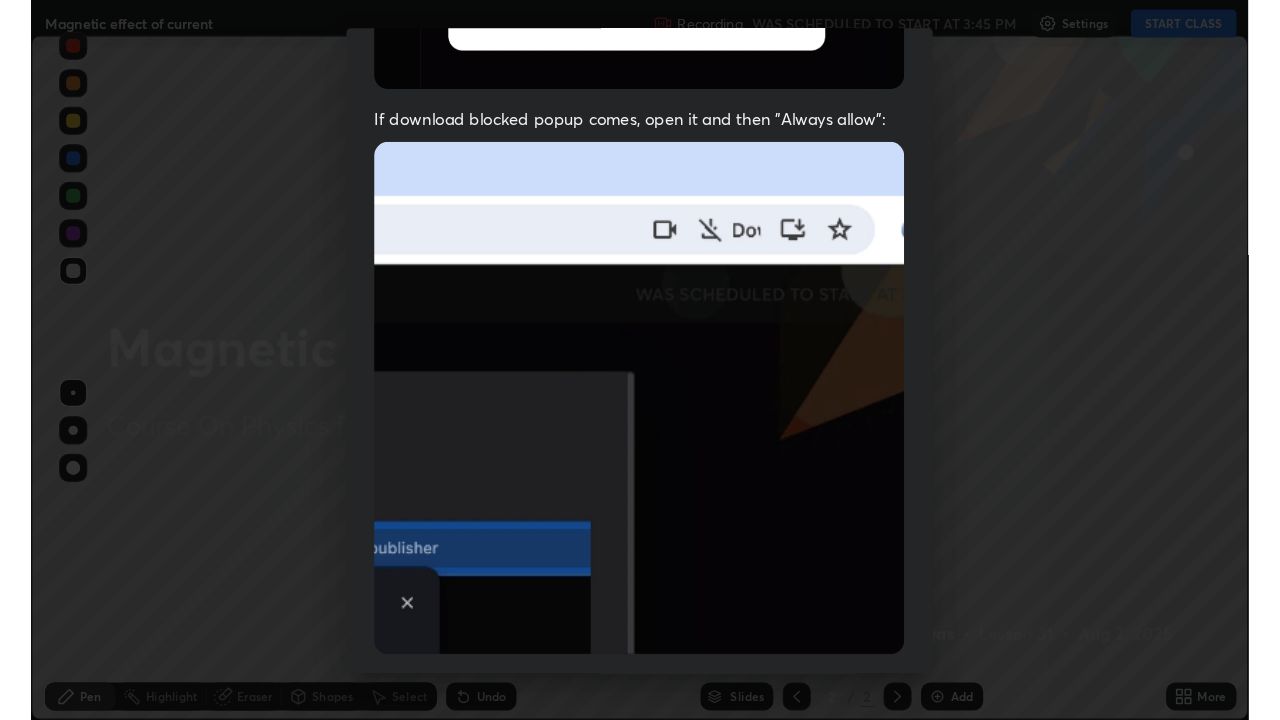 scroll, scrollTop: 450, scrollLeft: 0, axis: vertical 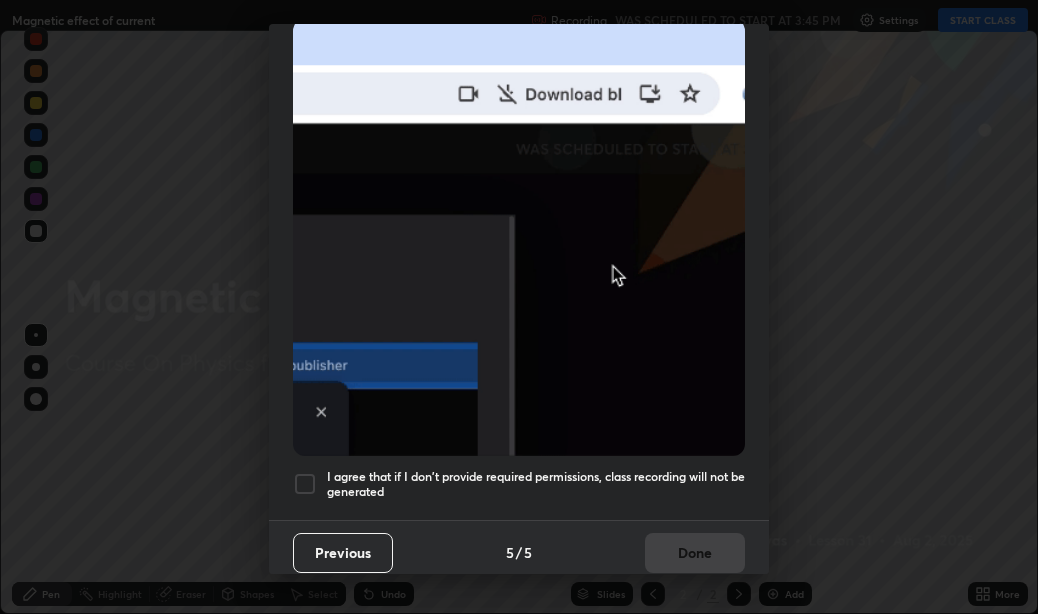 click at bounding box center [305, 484] 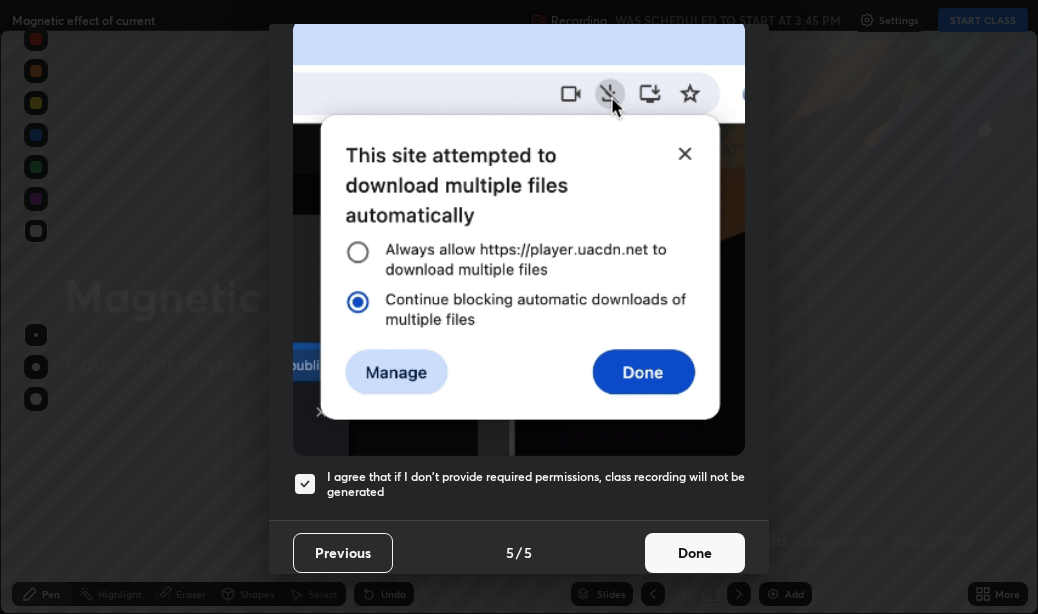 click on "Done" at bounding box center [695, 553] 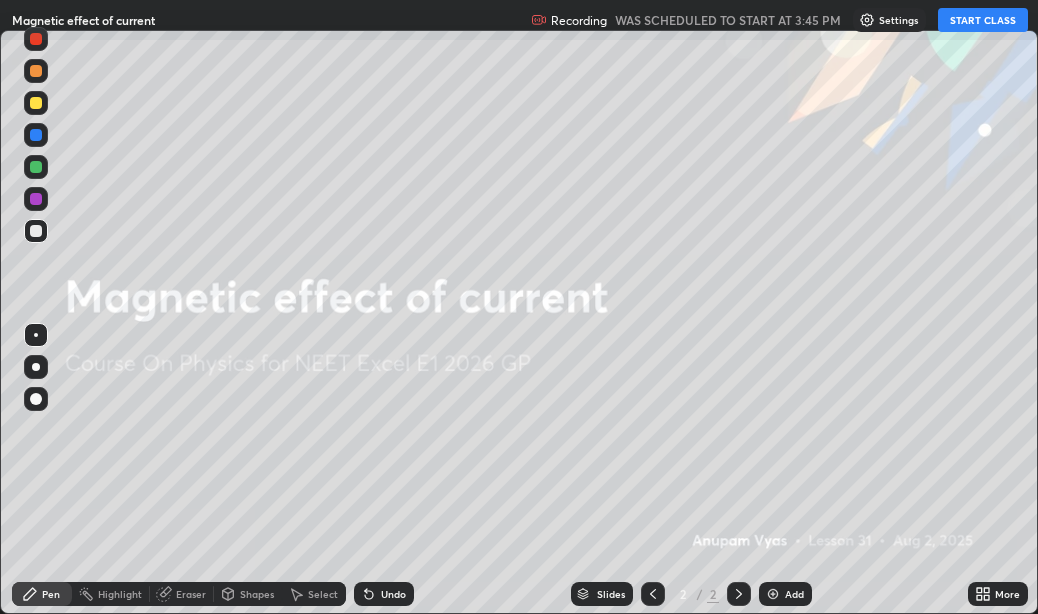 click on "START CLASS" at bounding box center (983, 20) 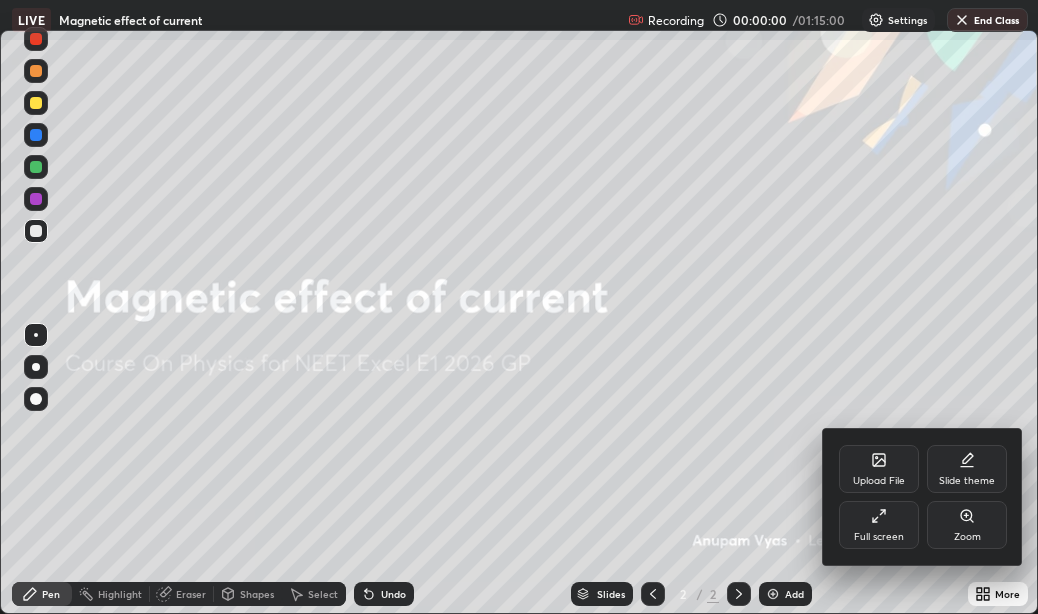 click 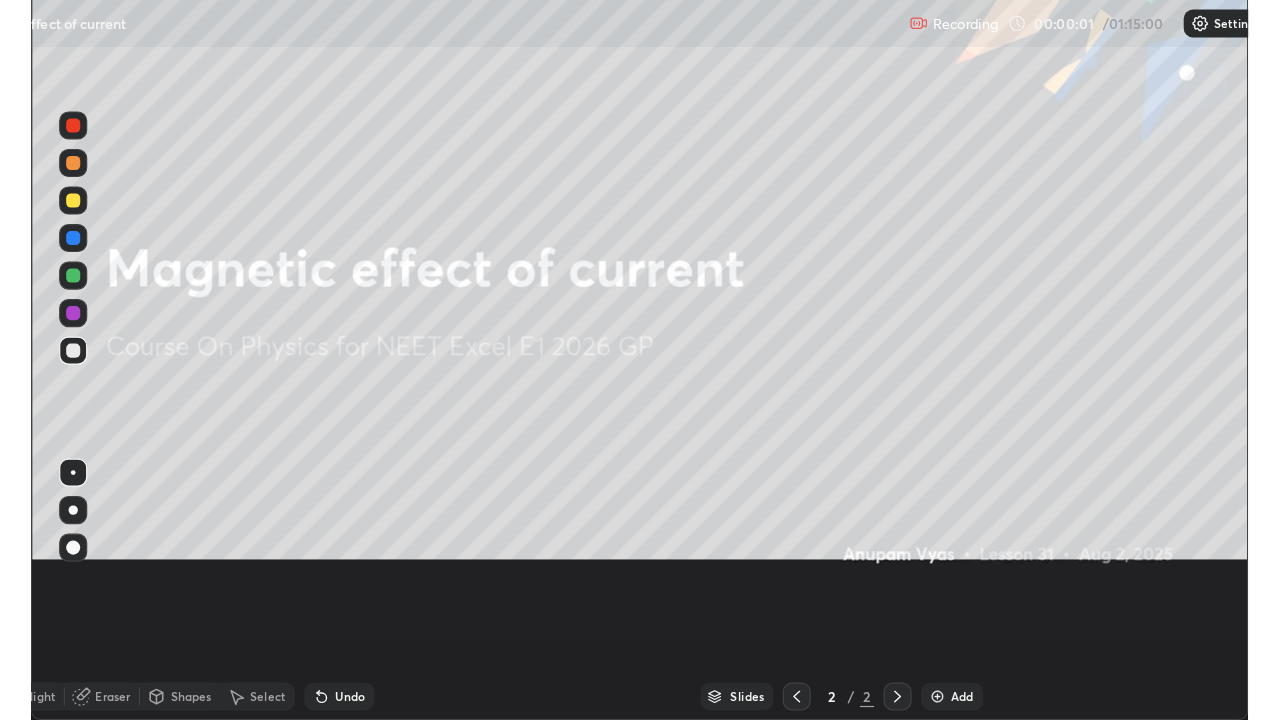 scroll, scrollTop: 99280, scrollLeft: 98720, axis: both 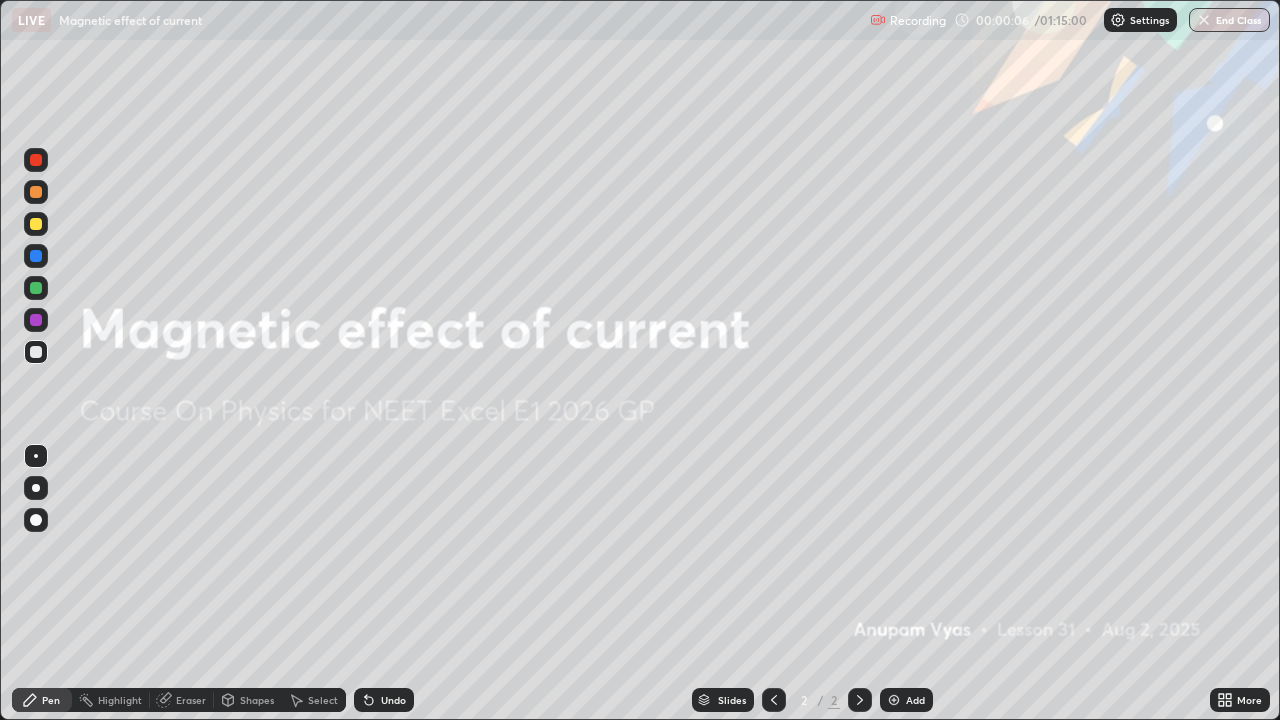 click on "Add" at bounding box center [906, 700] 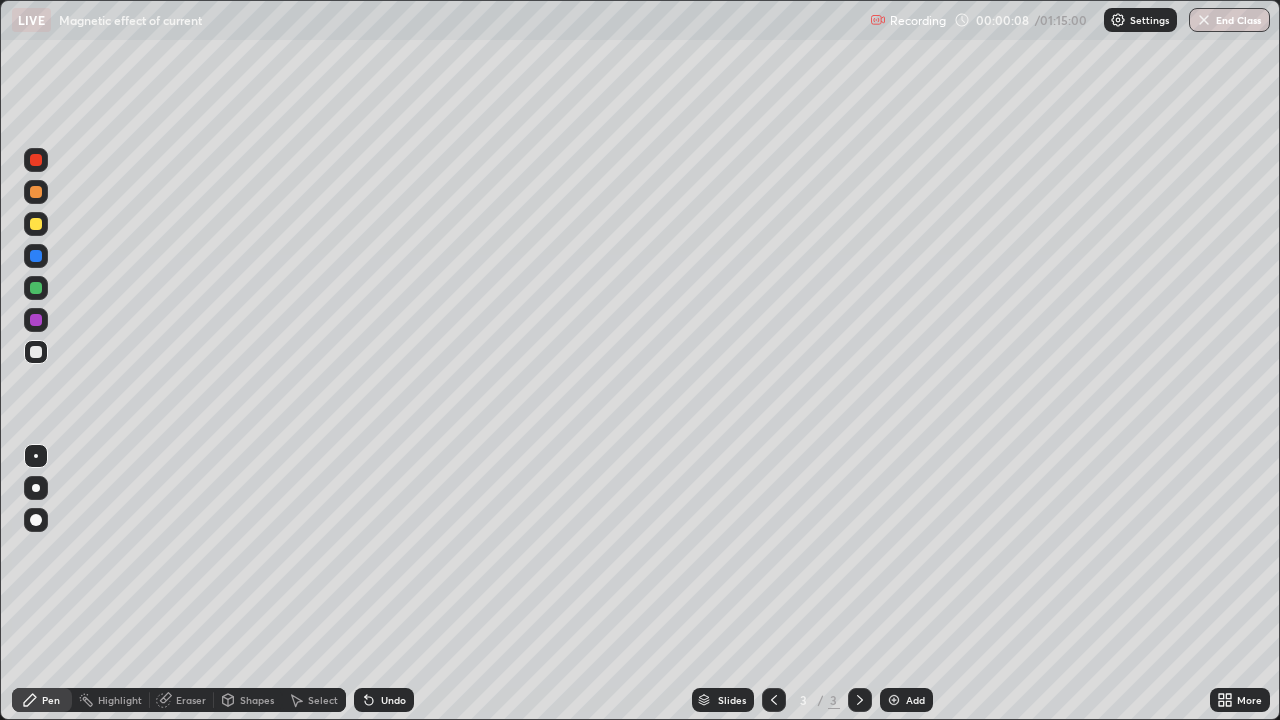 click at bounding box center [36, 488] 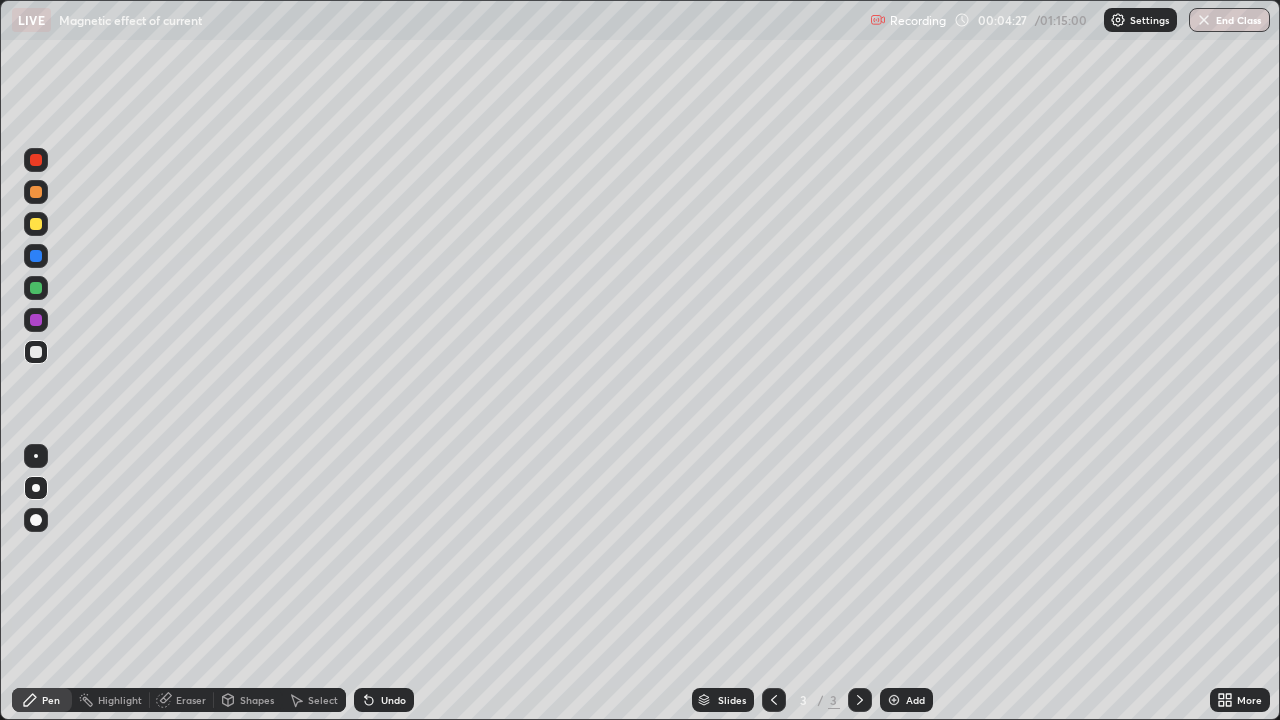 click on "Eraser" at bounding box center (191, 700) 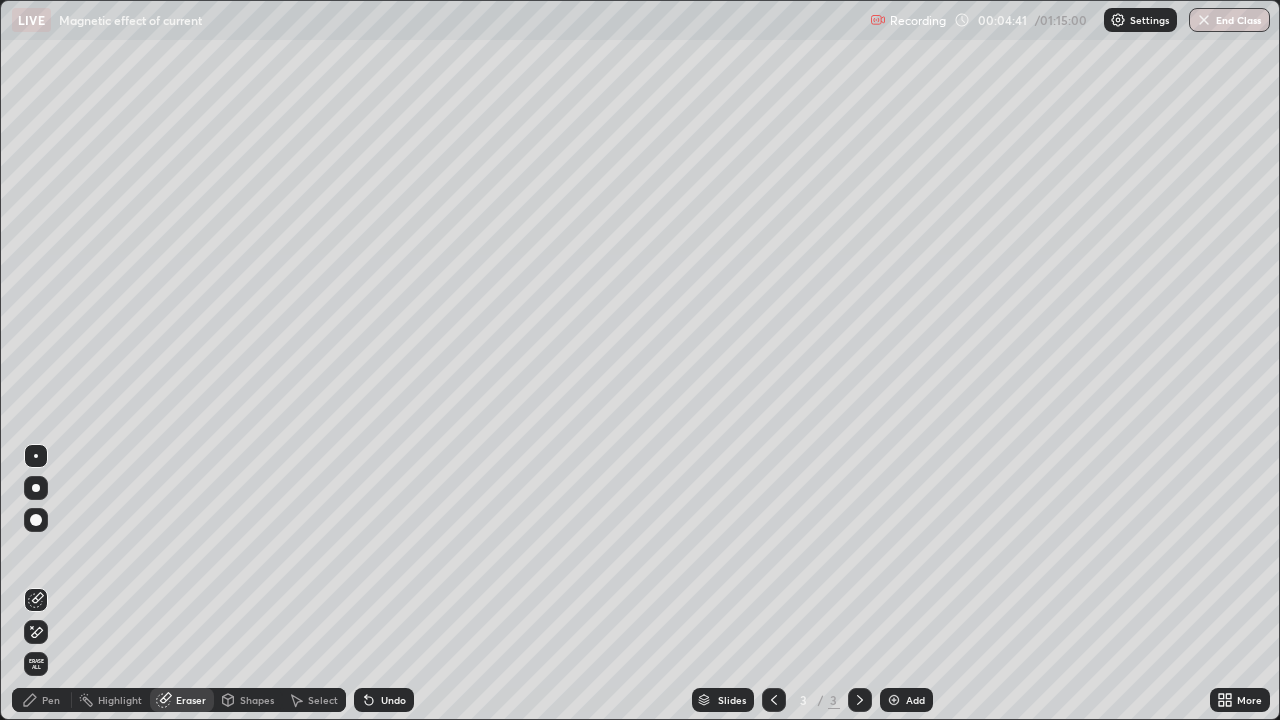 click on "Pen" at bounding box center (51, 700) 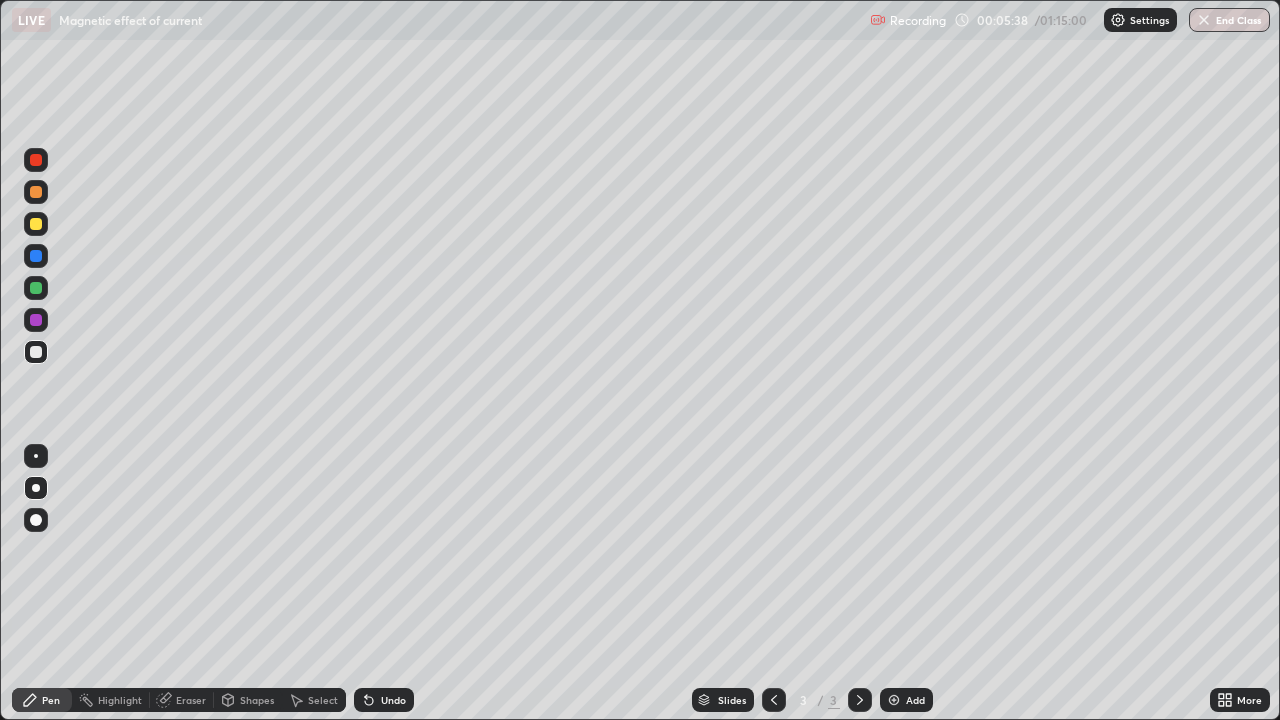 click on "Add" at bounding box center (915, 700) 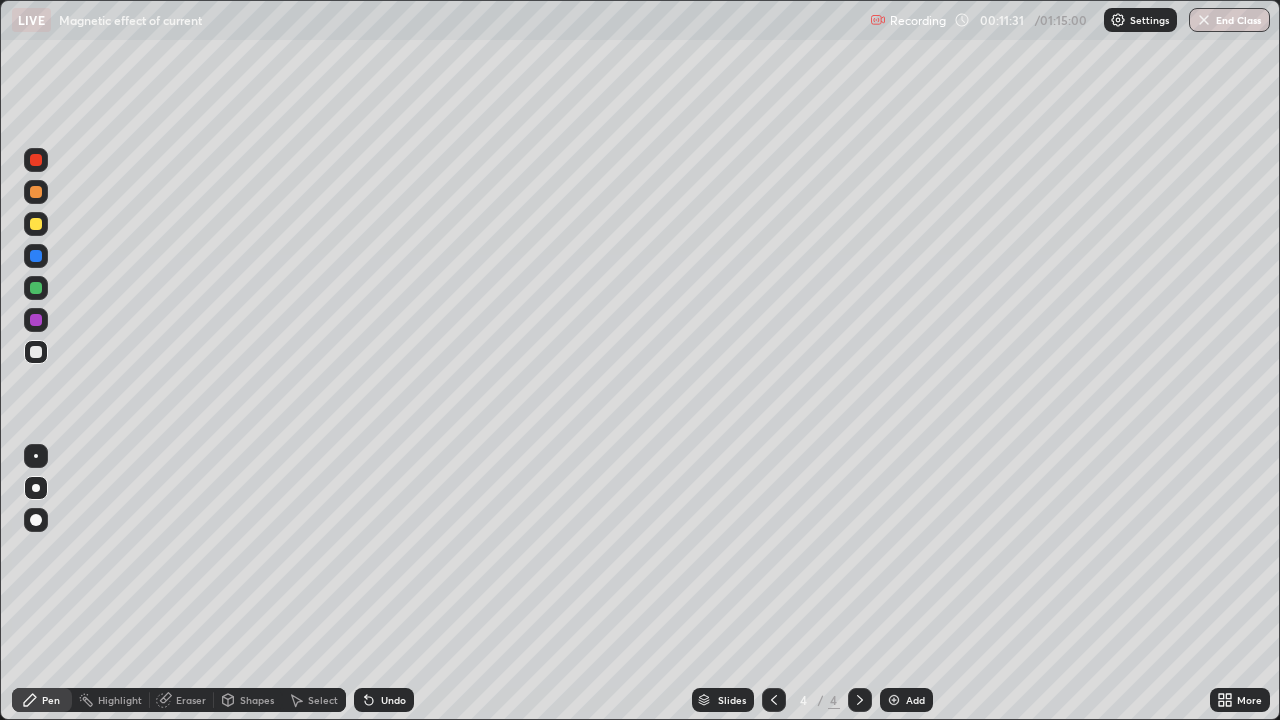 click at bounding box center [36, 320] 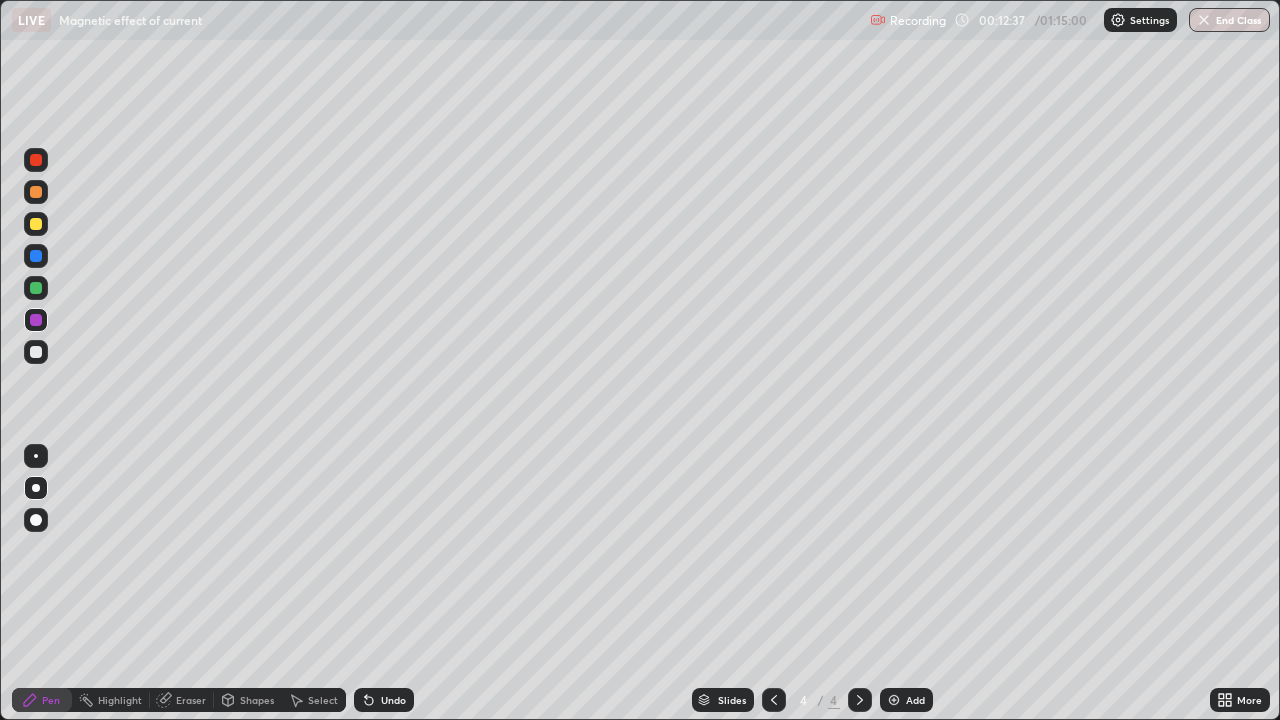 click on "Add" at bounding box center [906, 700] 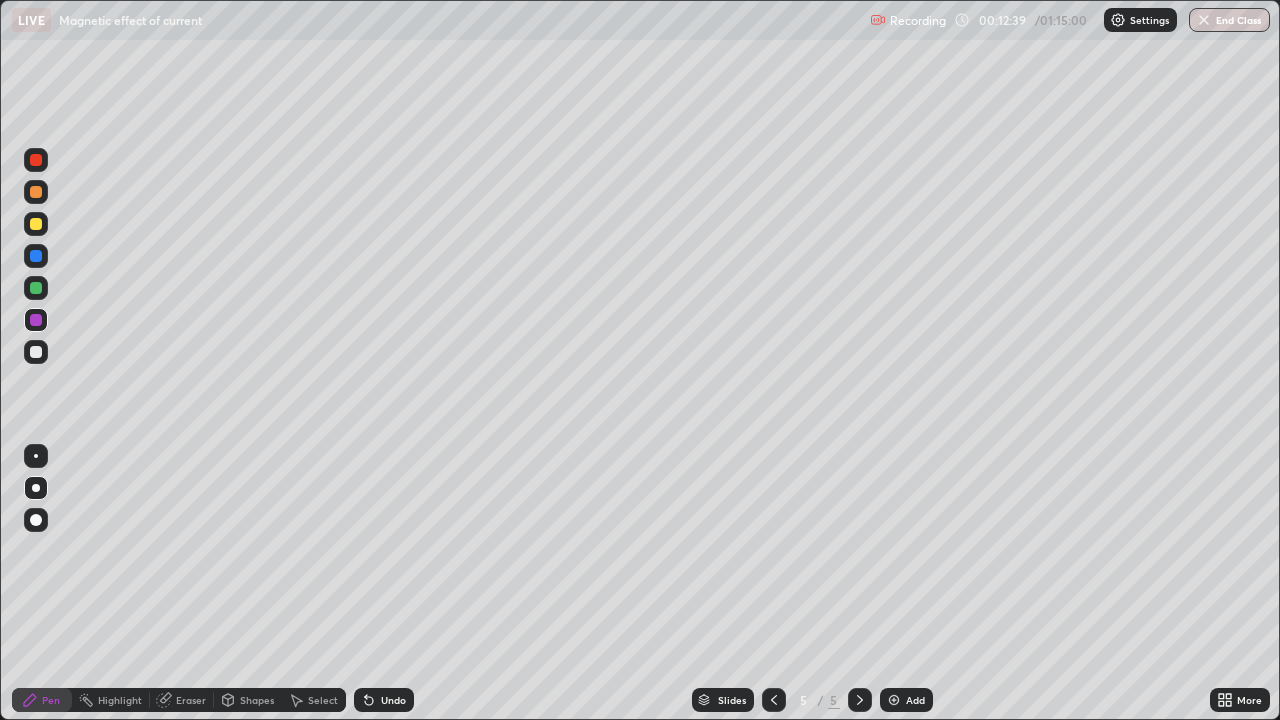 click at bounding box center (36, 352) 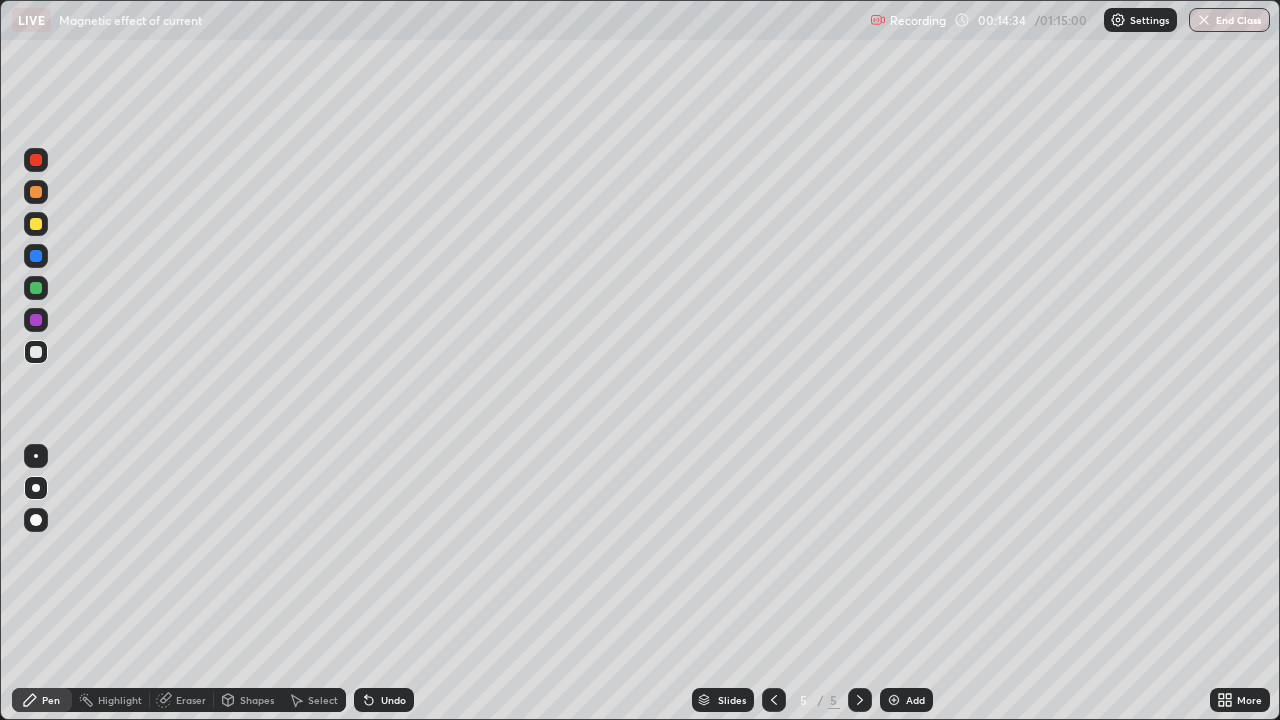 click on "Select" at bounding box center [323, 700] 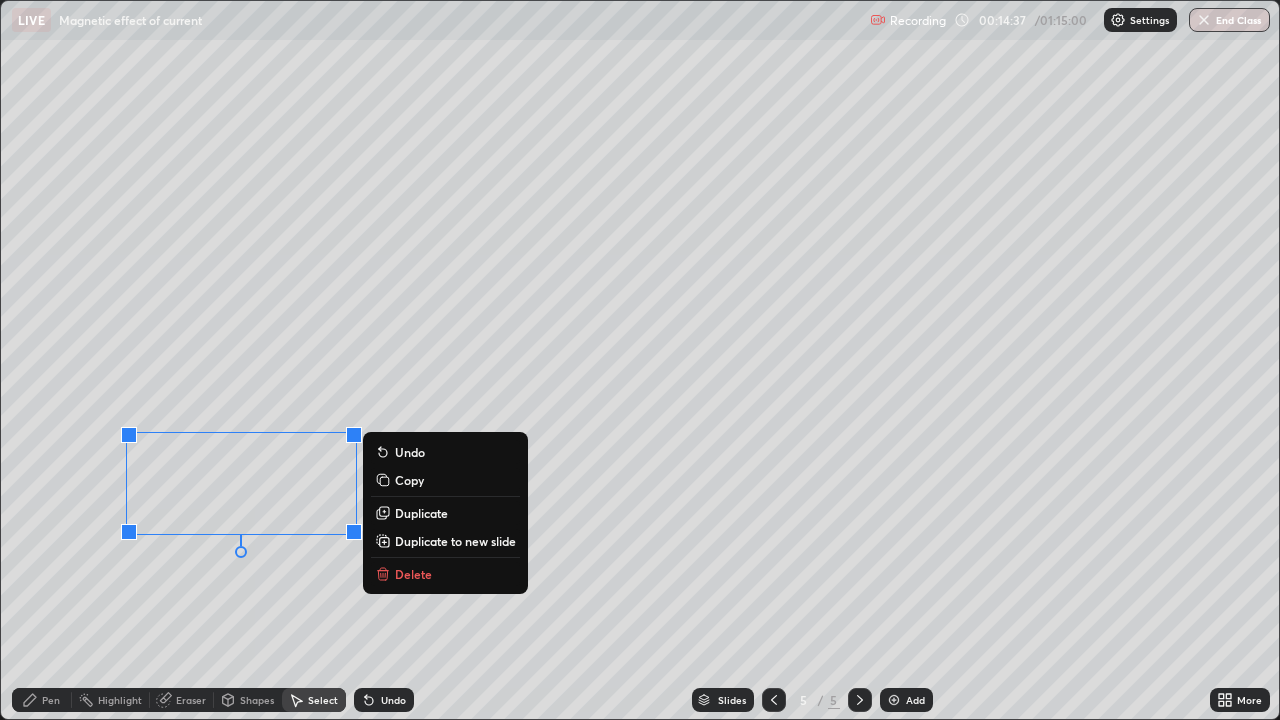 click on "Delete" at bounding box center [413, 574] 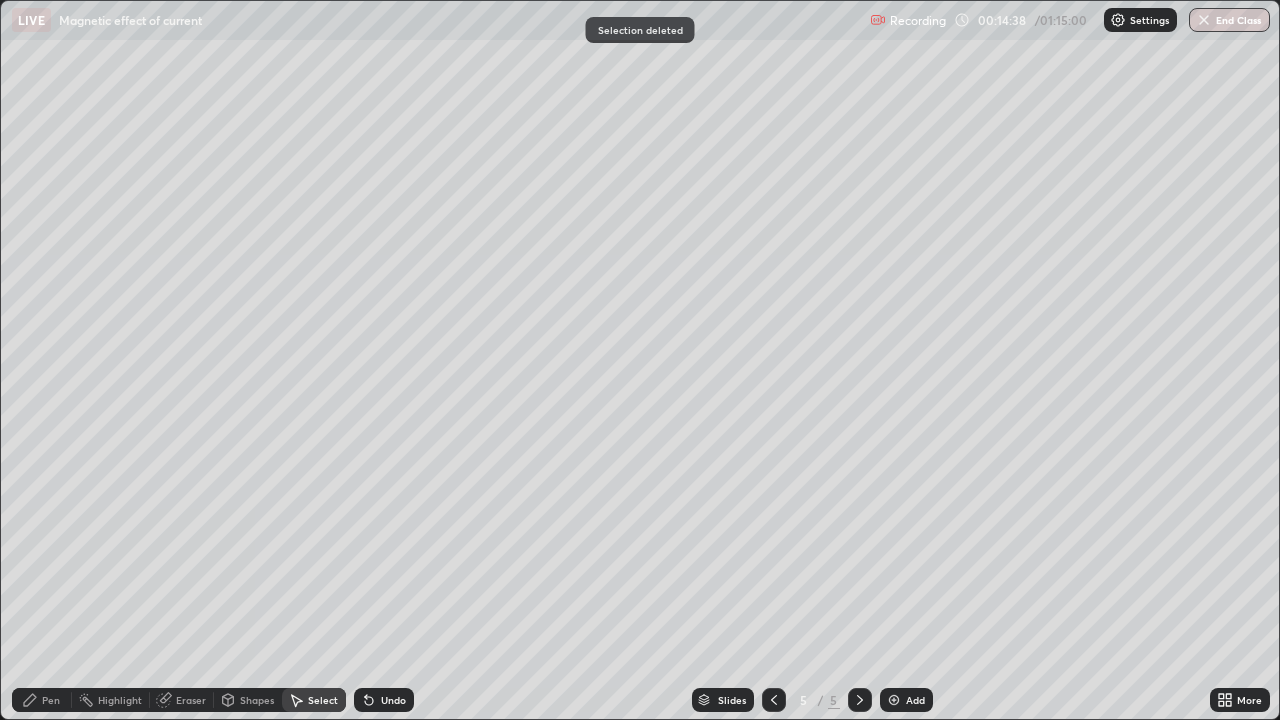 click on "Eraser" at bounding box center [191, 700] 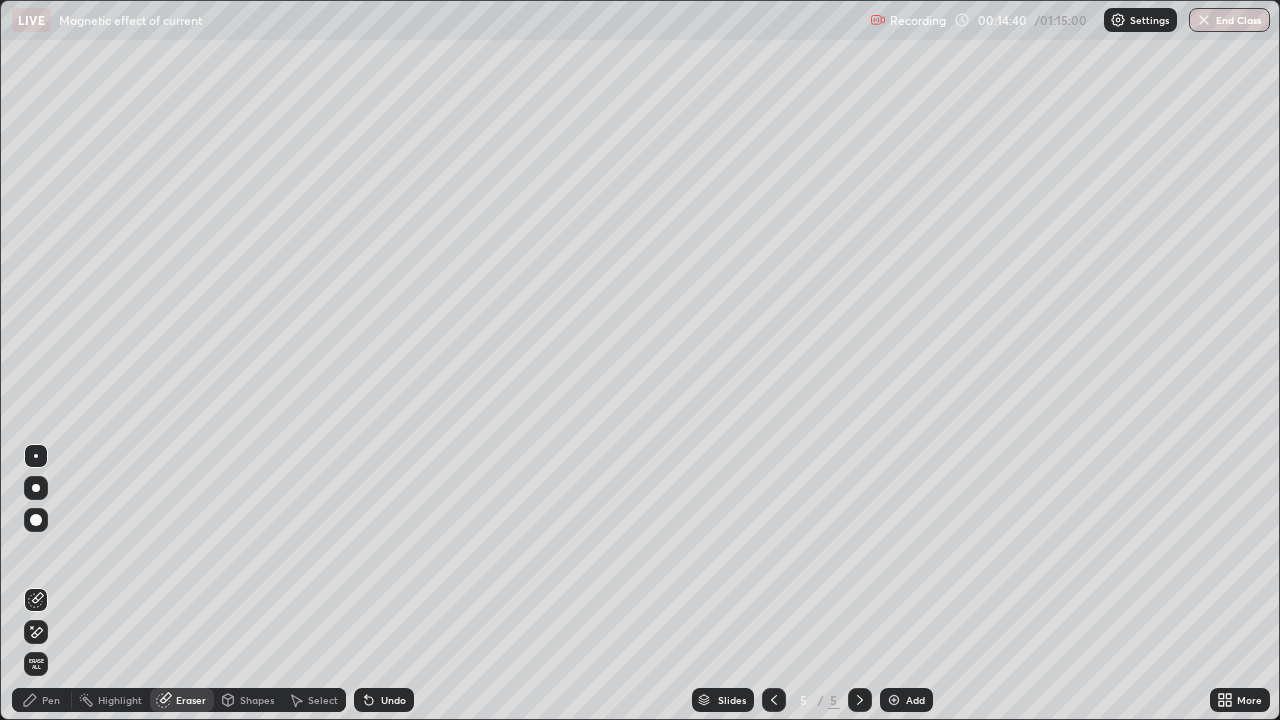 click on "Pen" at bounding box center (51, 700) 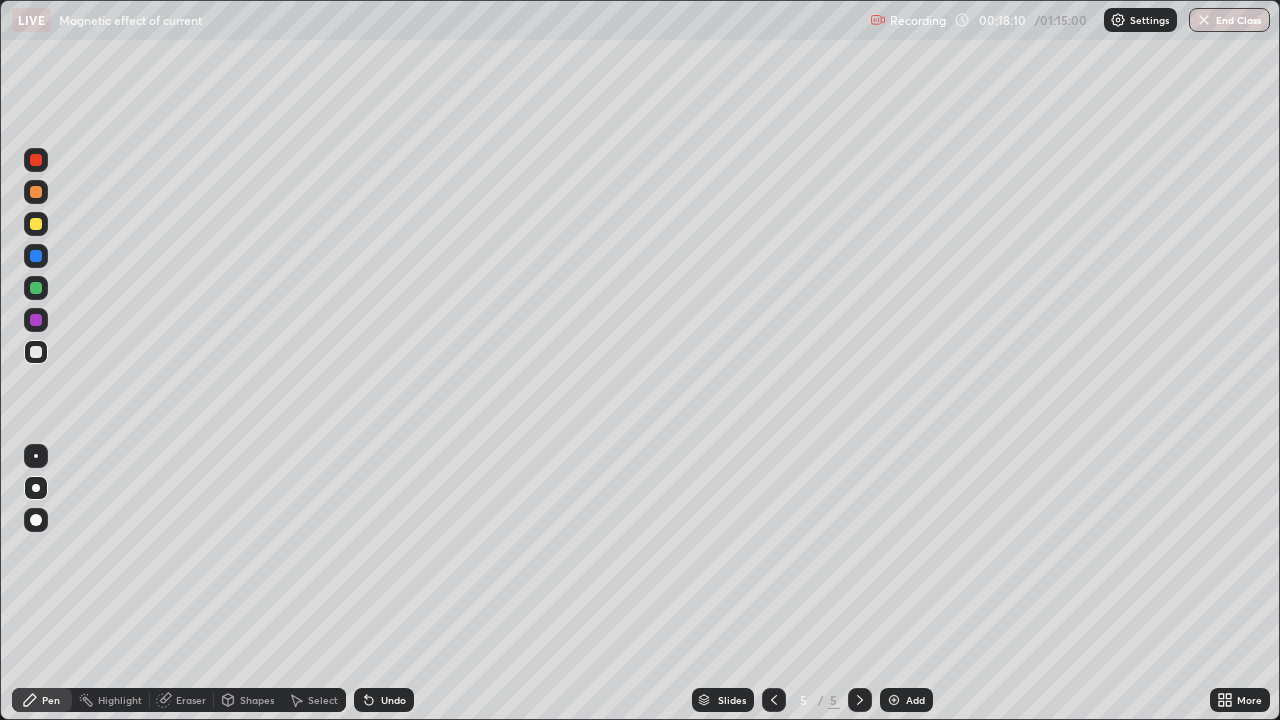 click on "Add" at bounding box center (915, 700) 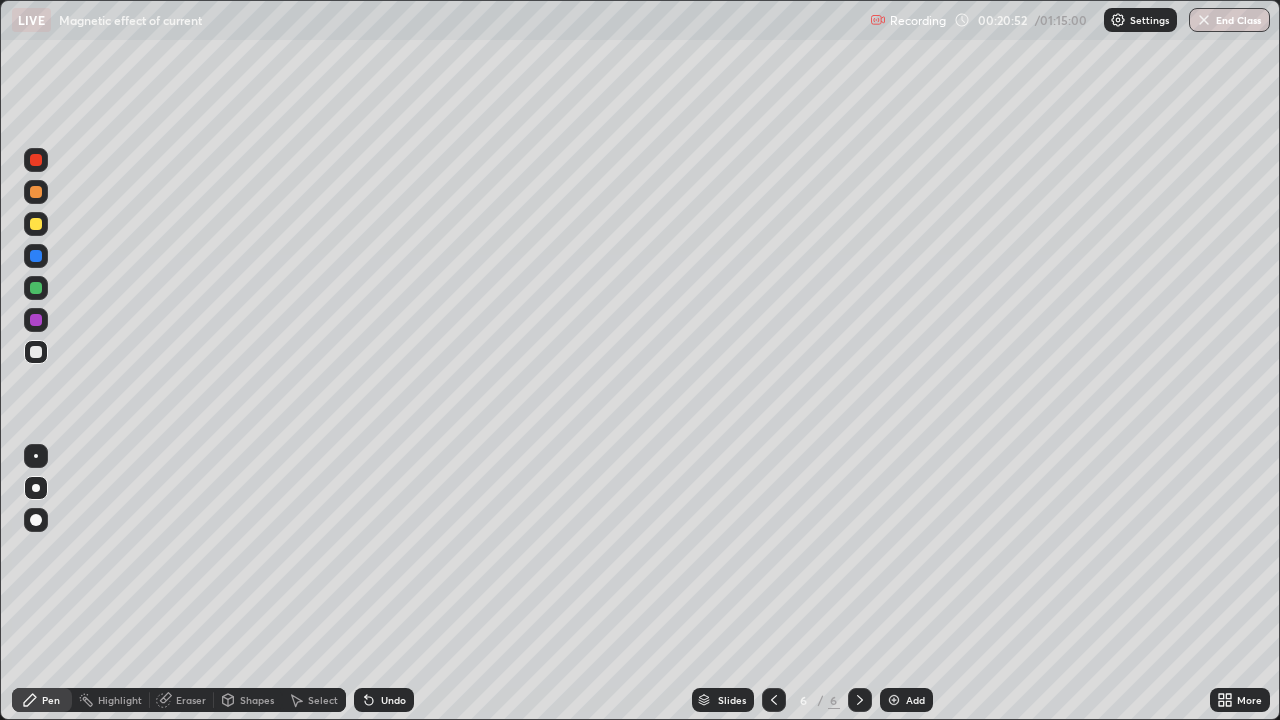 click on "Shapes" at bounding box center [257, 700] 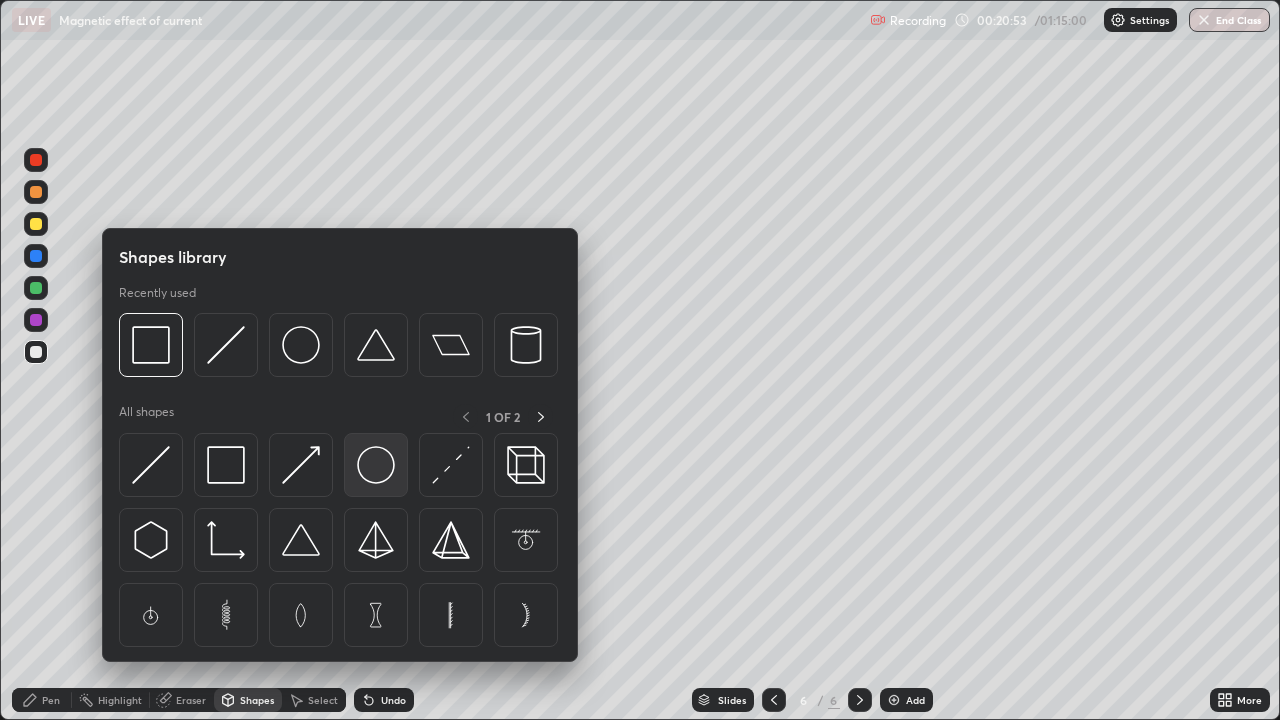 click at bounding box center (376, 465) 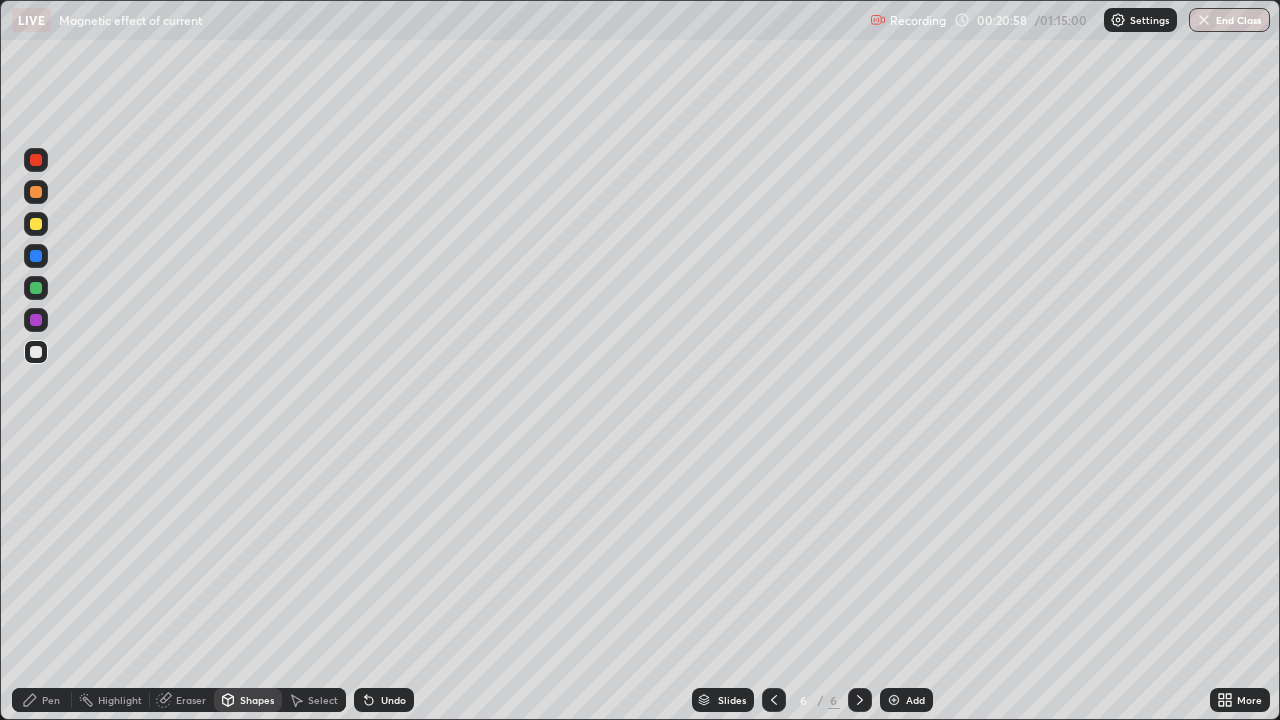 click on "Pen" at bounding box center (51, 700) 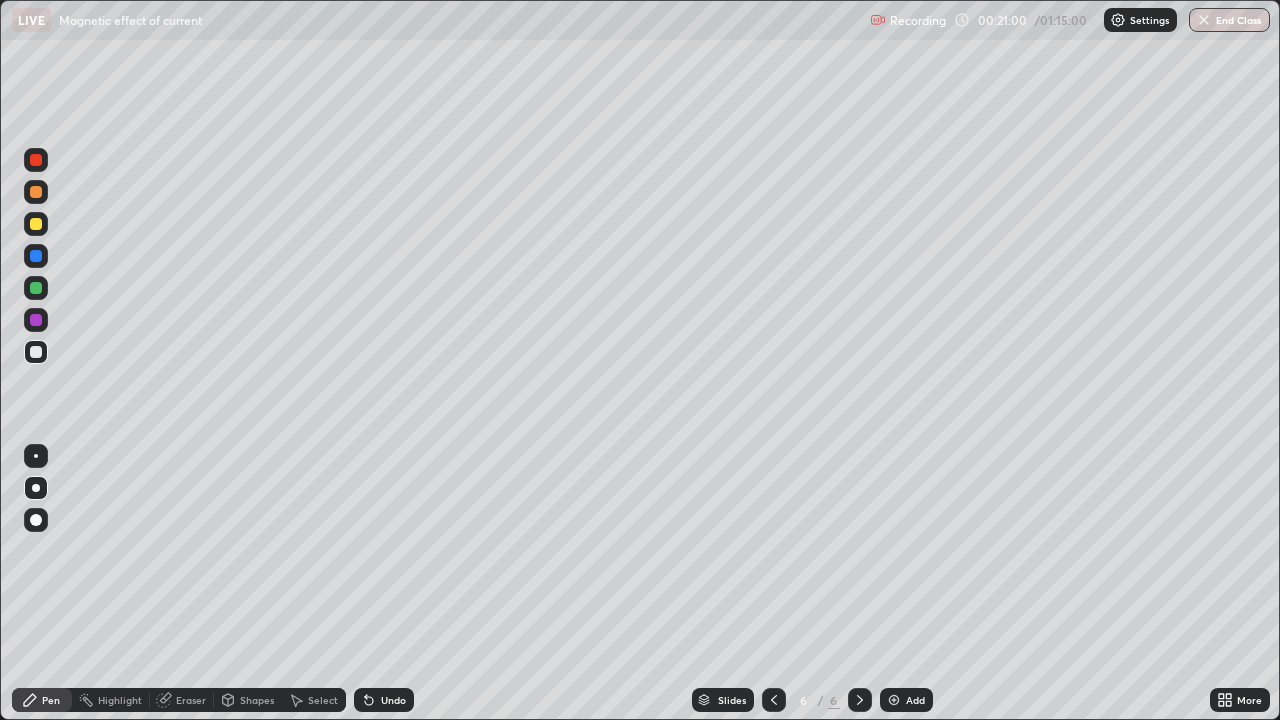 click on "Eraser" at bounding box center [191, 700] 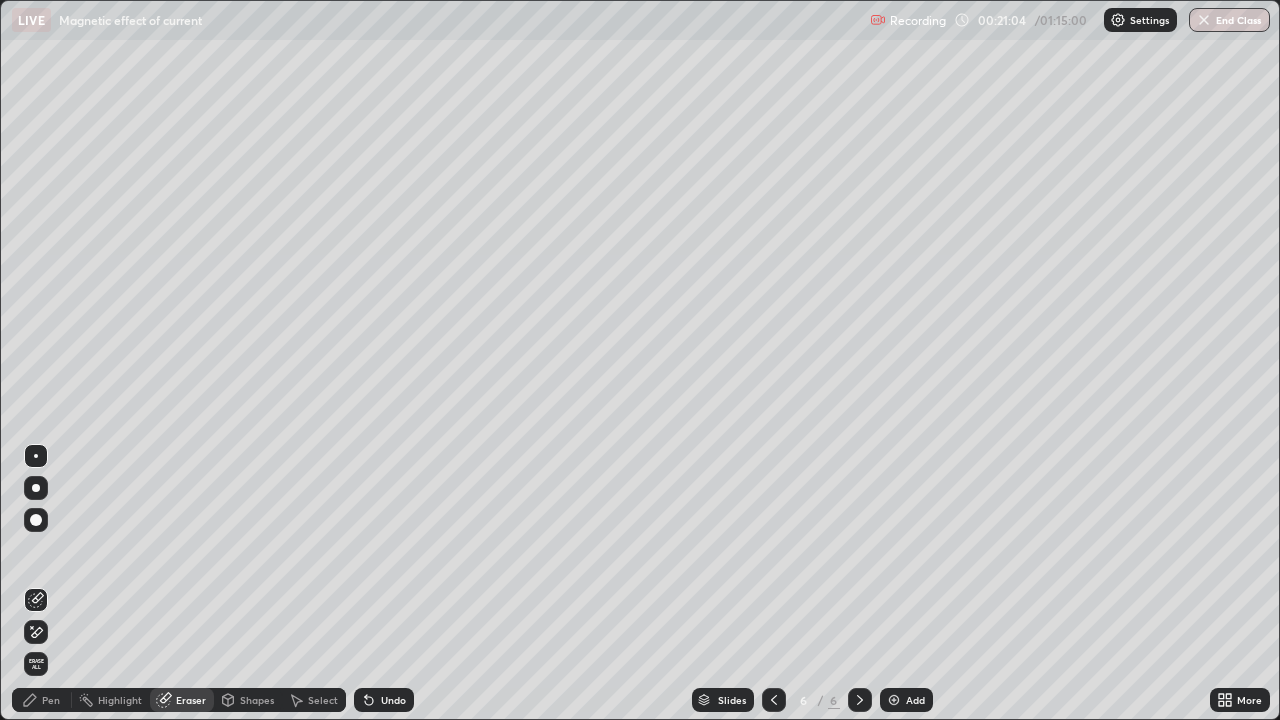 click on "Pen" at bounding box center [51, 700] 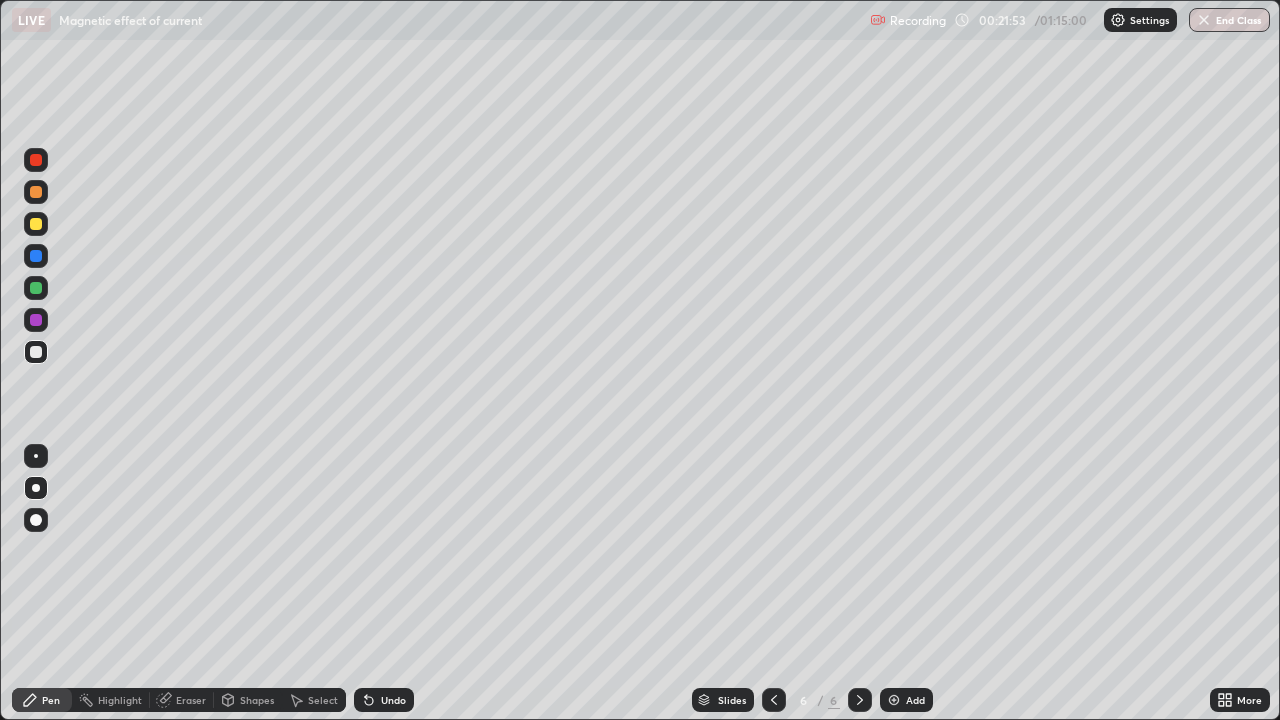 click on "Eraser" at bounding box center (191, 700) 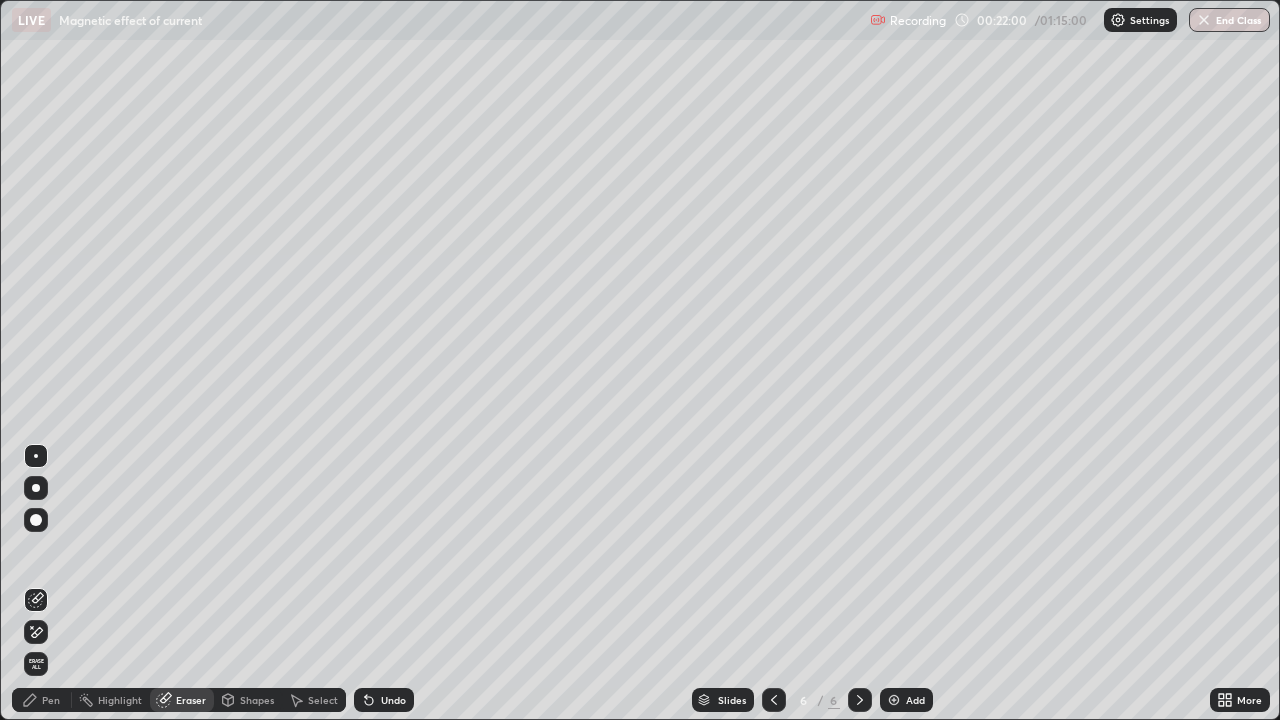 click on "Pen" at bounding box center [51, 700] 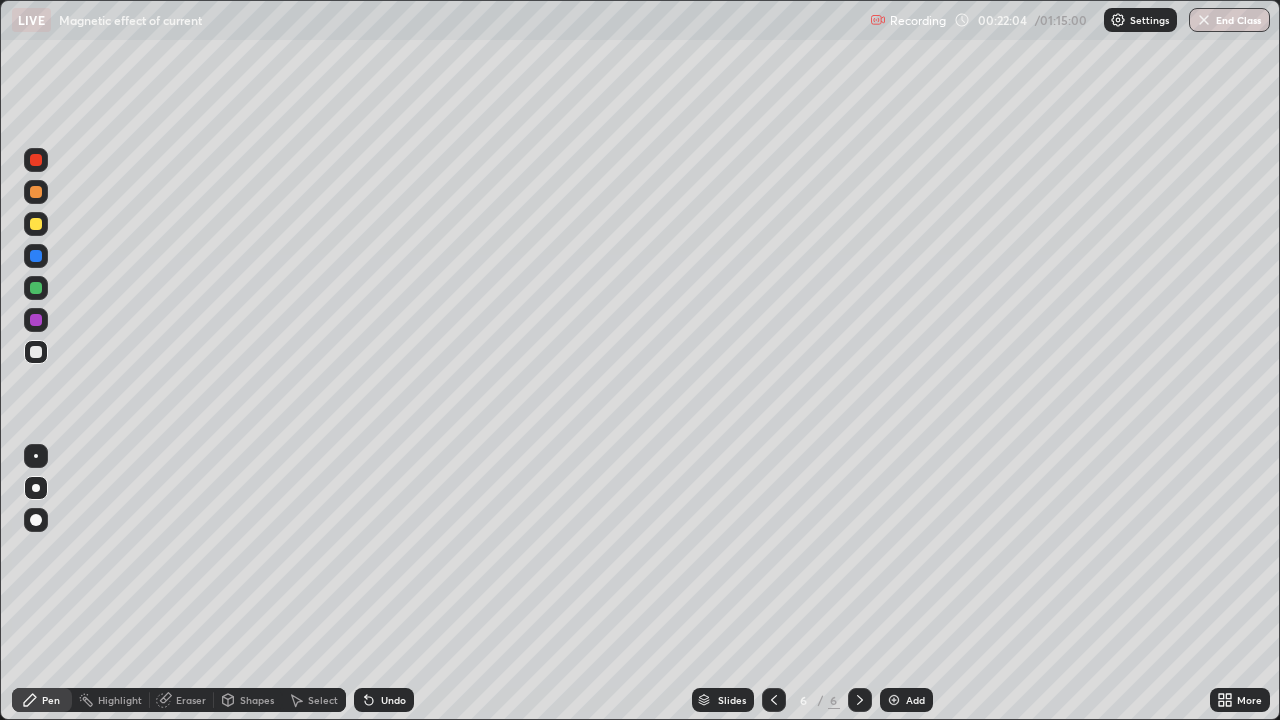 click on "Eraser" at bounding box center (182, 700) 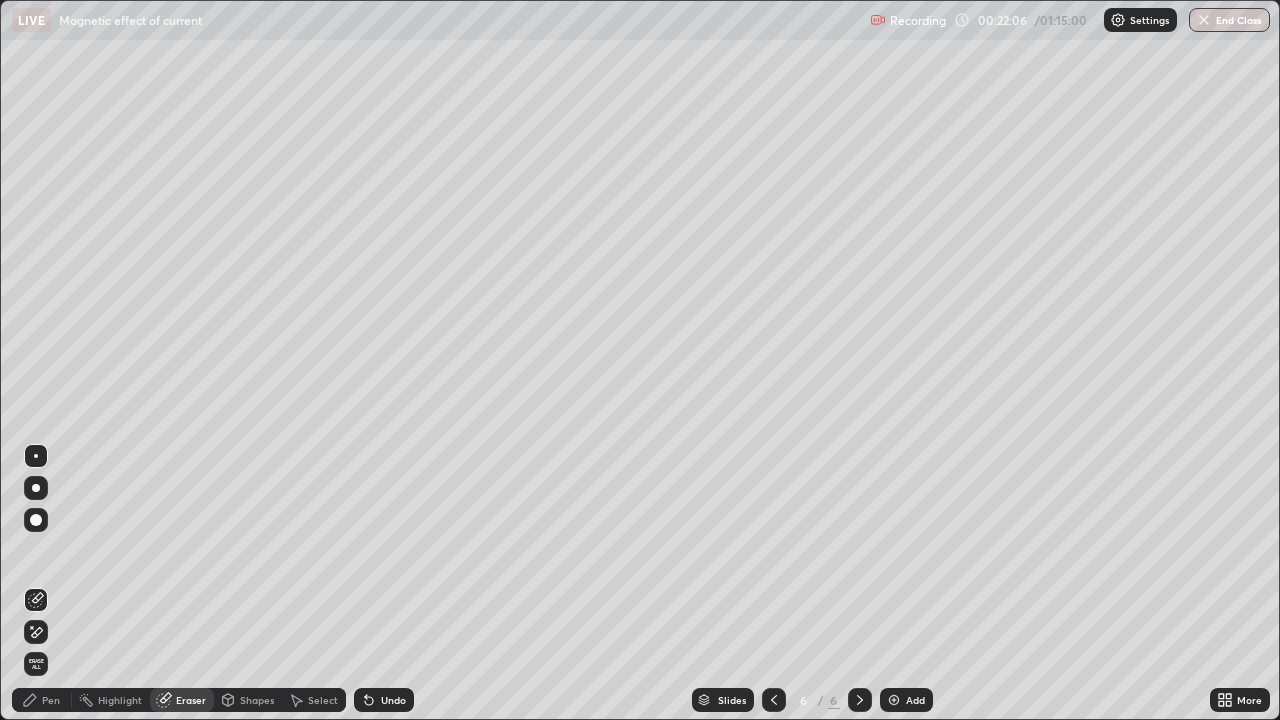 click on "Pen" at bounding box center [42, 700] 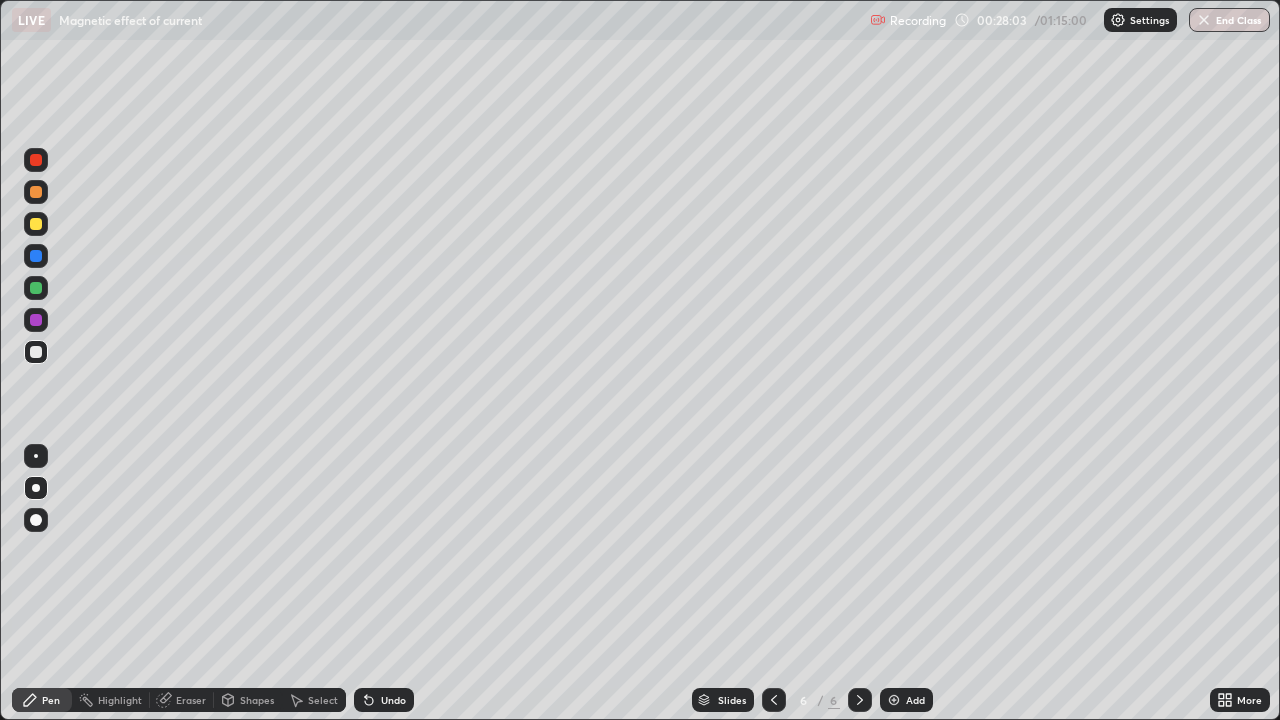click at bounding box center [894, 700] 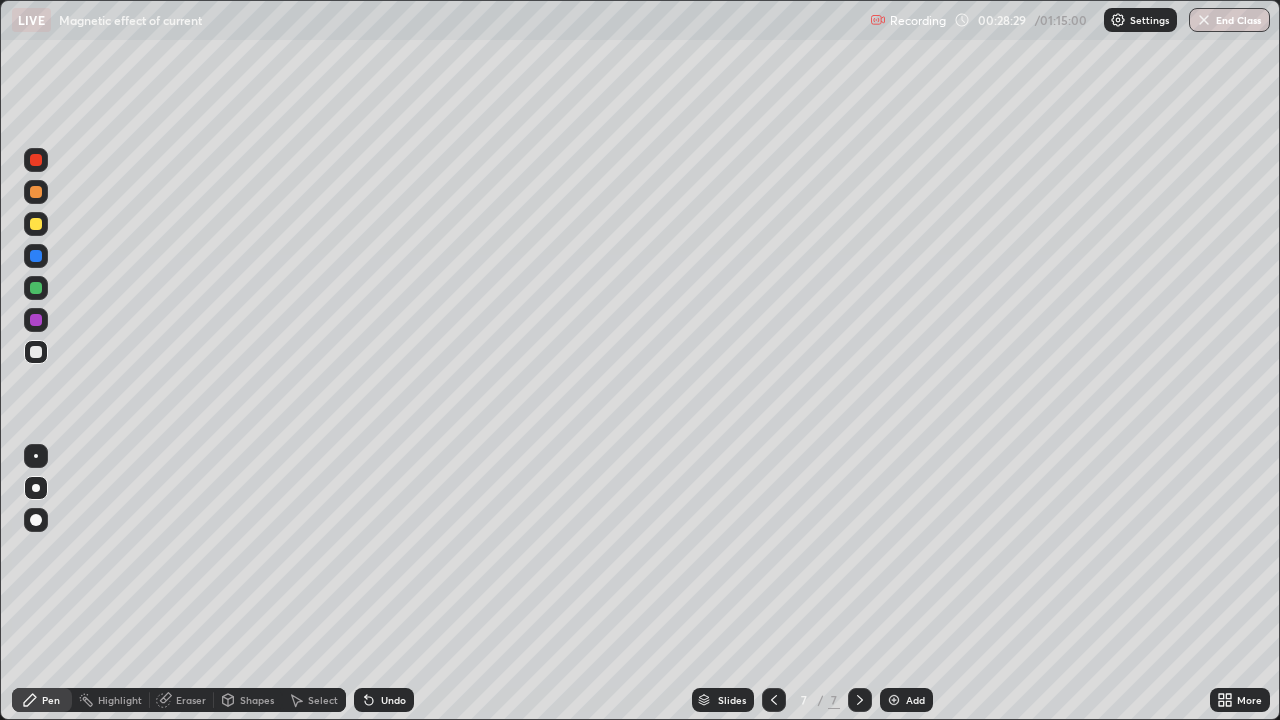 click on "Undo" at bounding box center [384, 700] 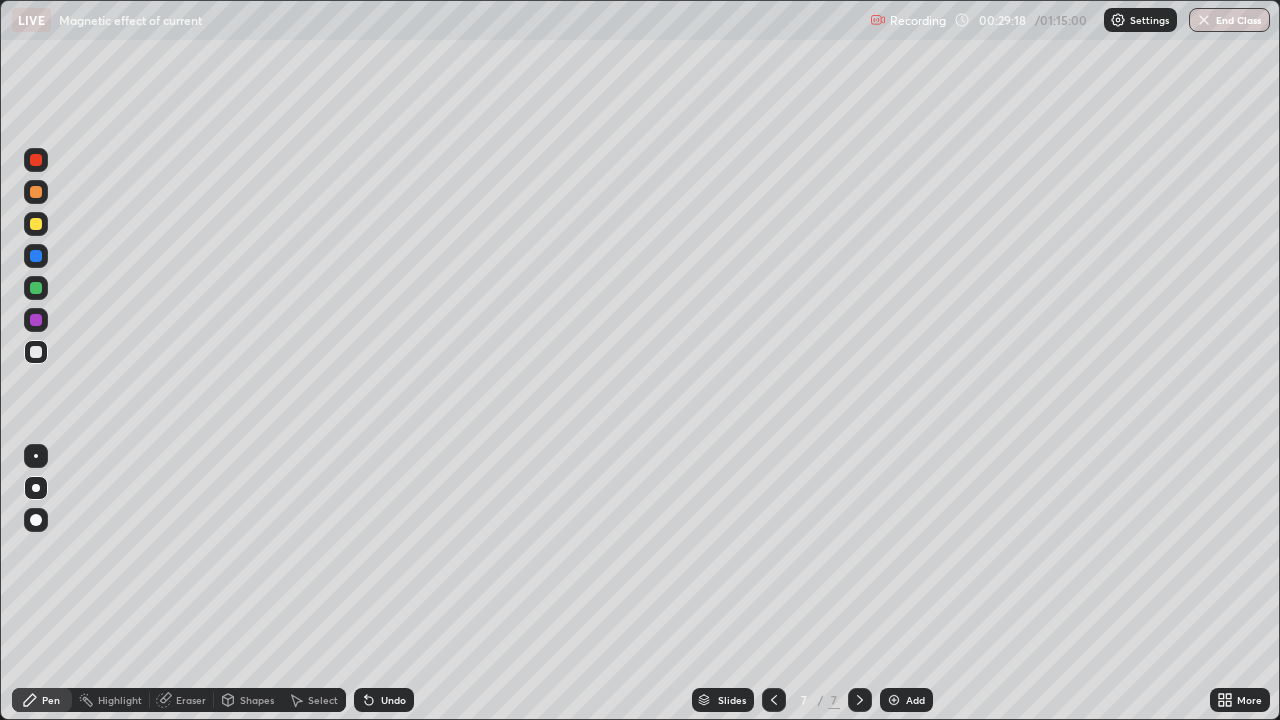 click on "Eraser" at bounding box center (191, 700) 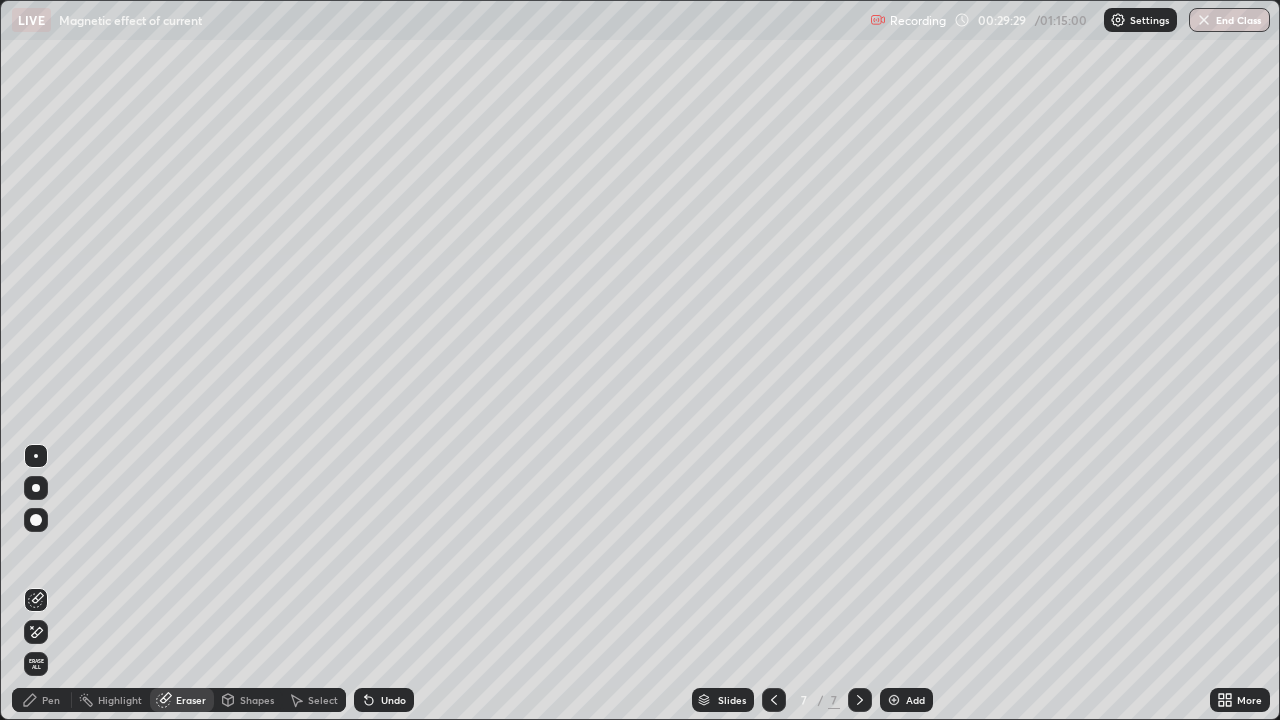 click on "Pen" at bounding box center [51, 700] 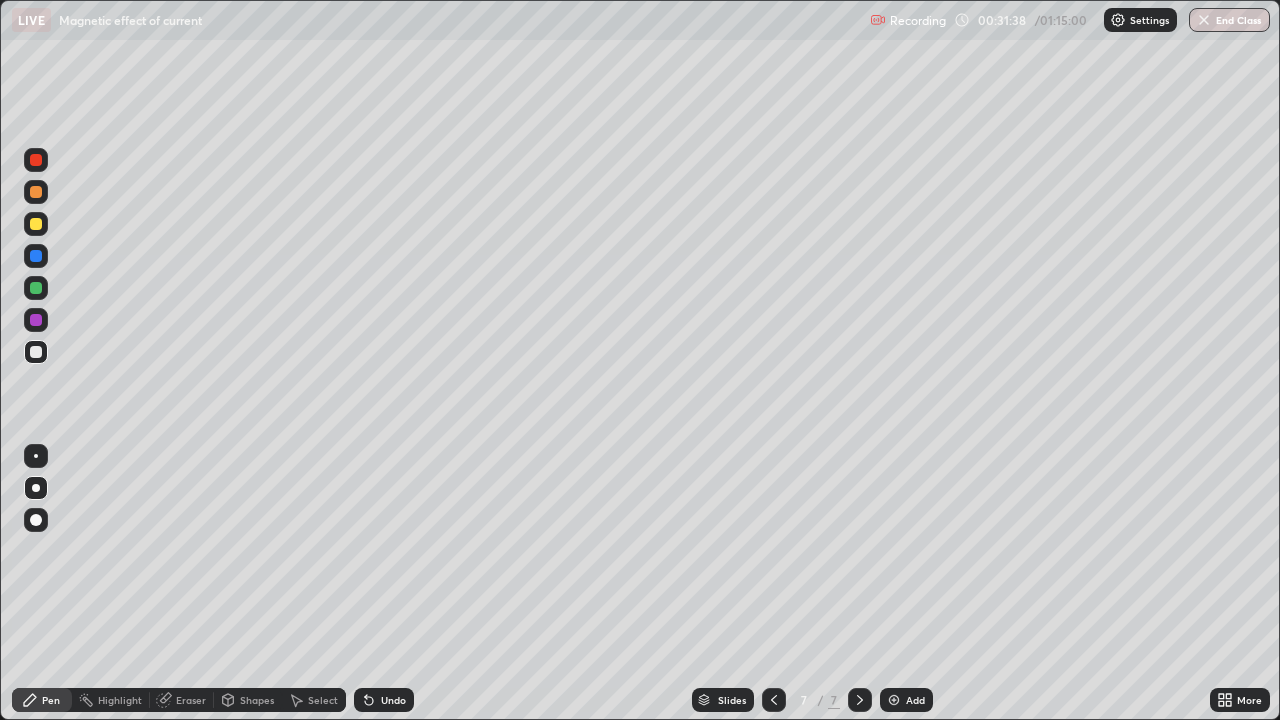 click at bounding box center [36, 320] 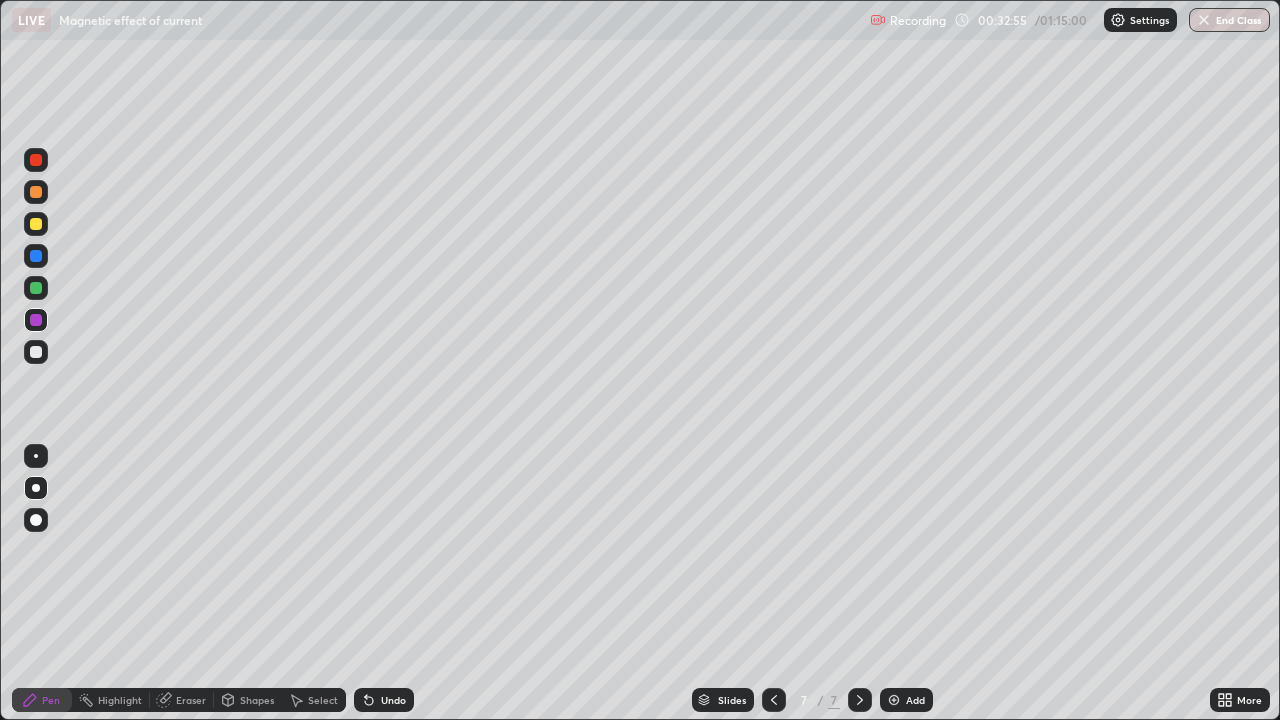 click on "Add" at bounding box center (915, 700) 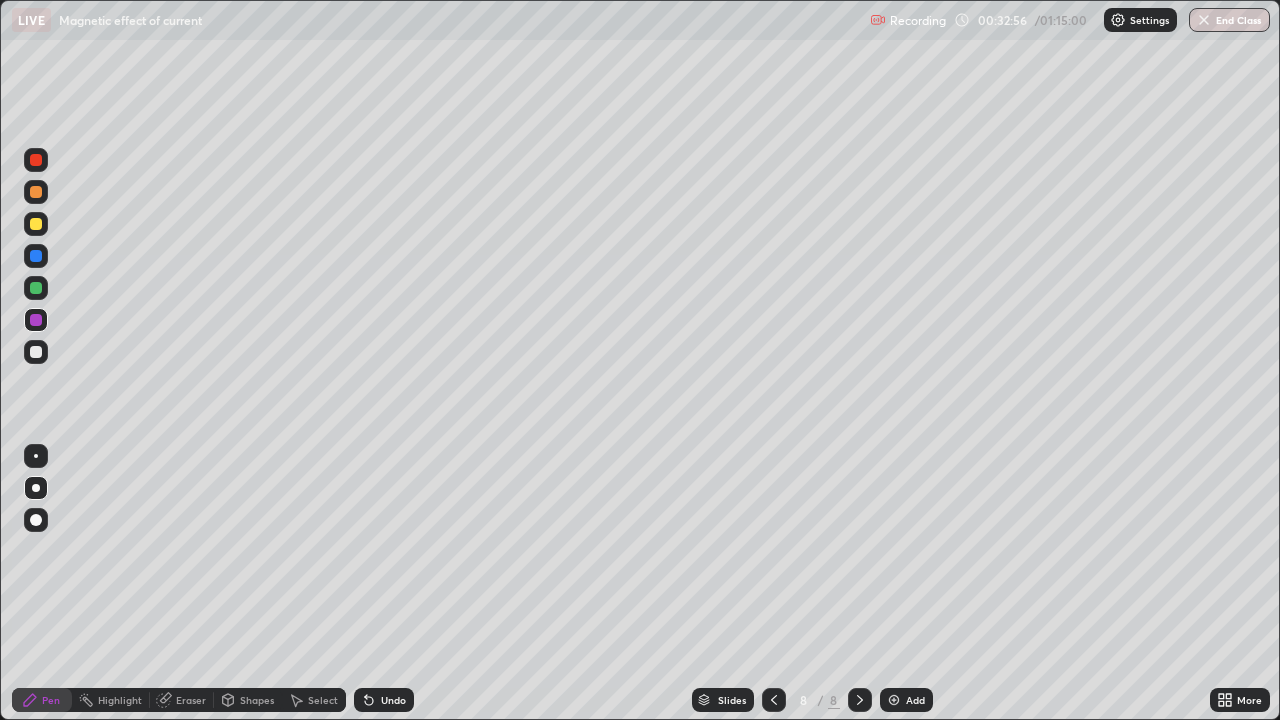 click at bounding box center [36, 352] 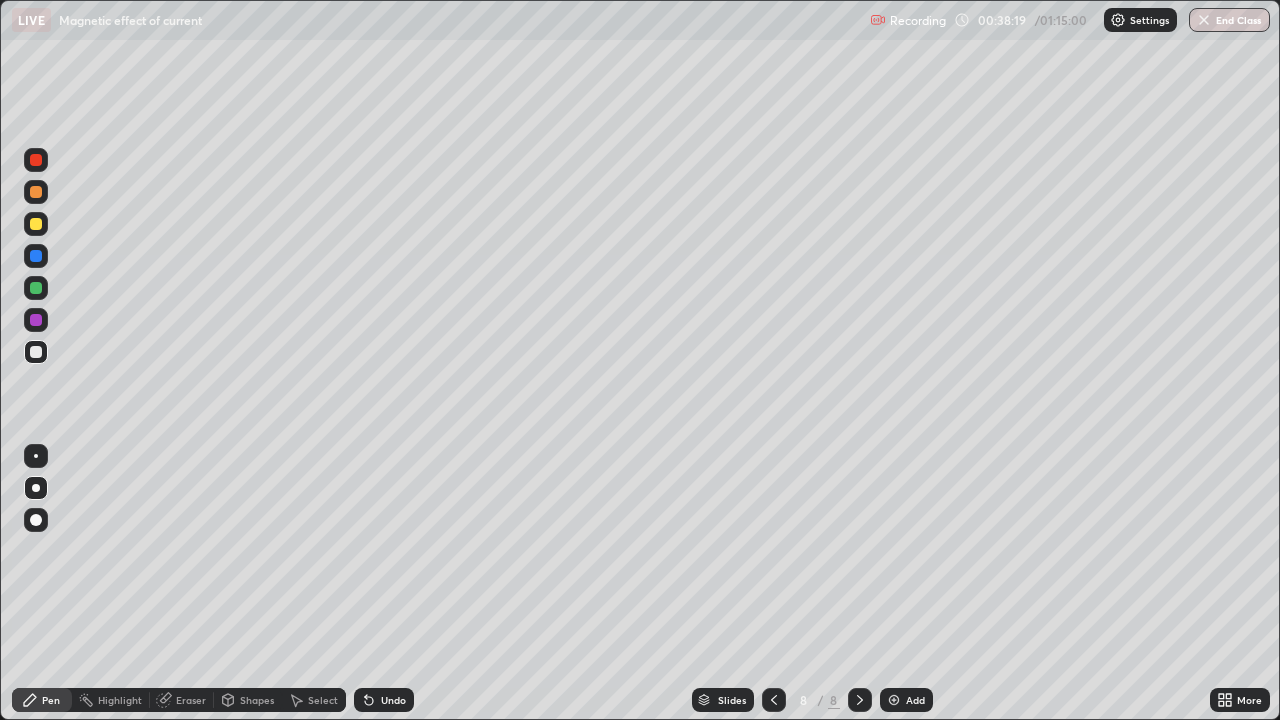 click 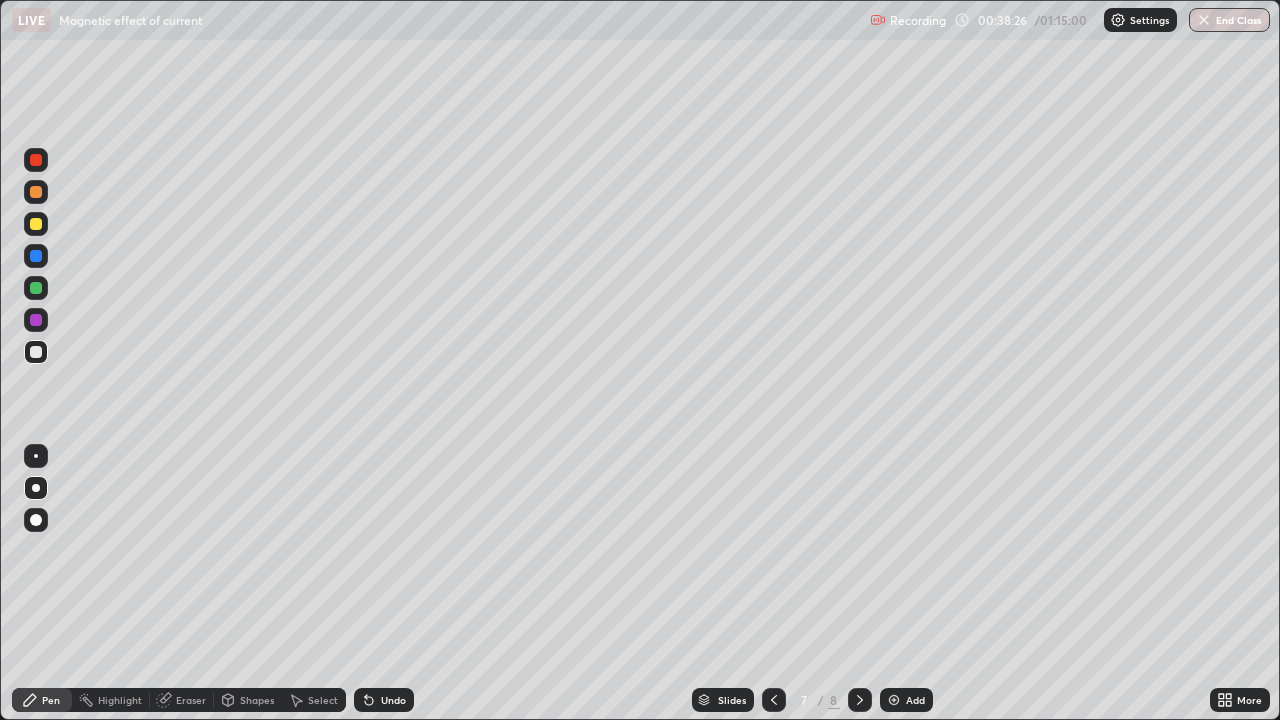 click 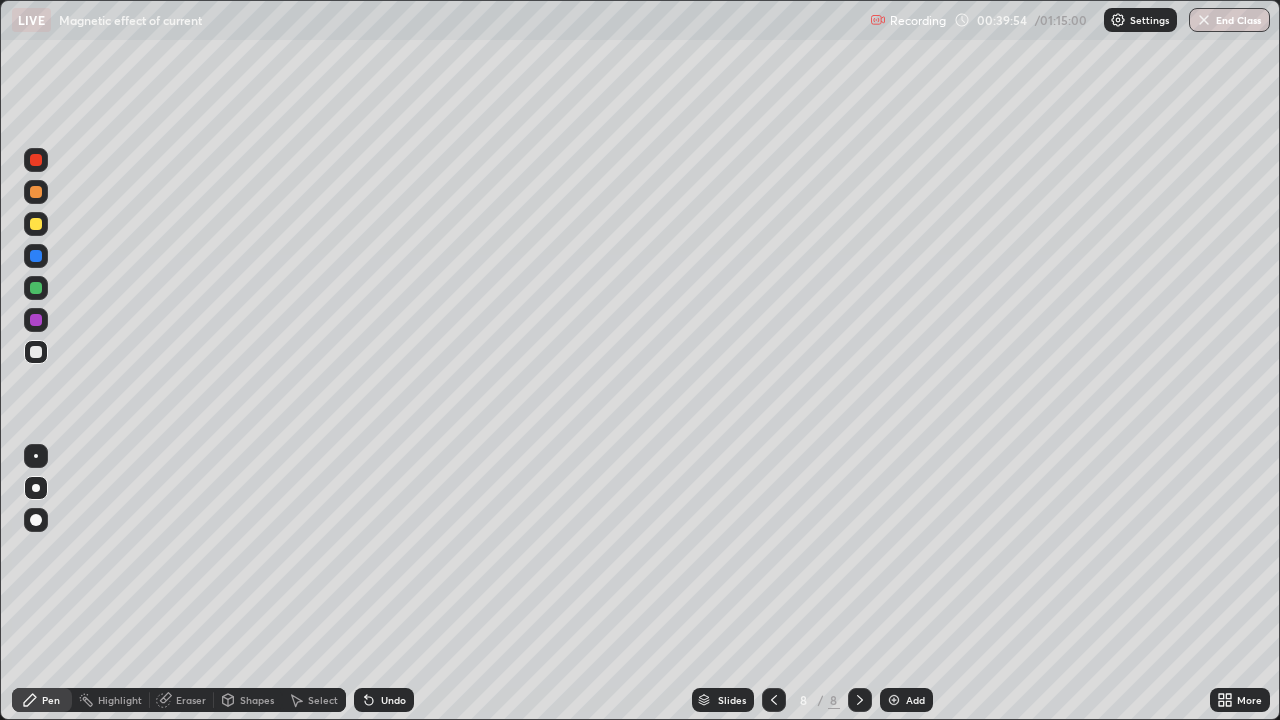 click 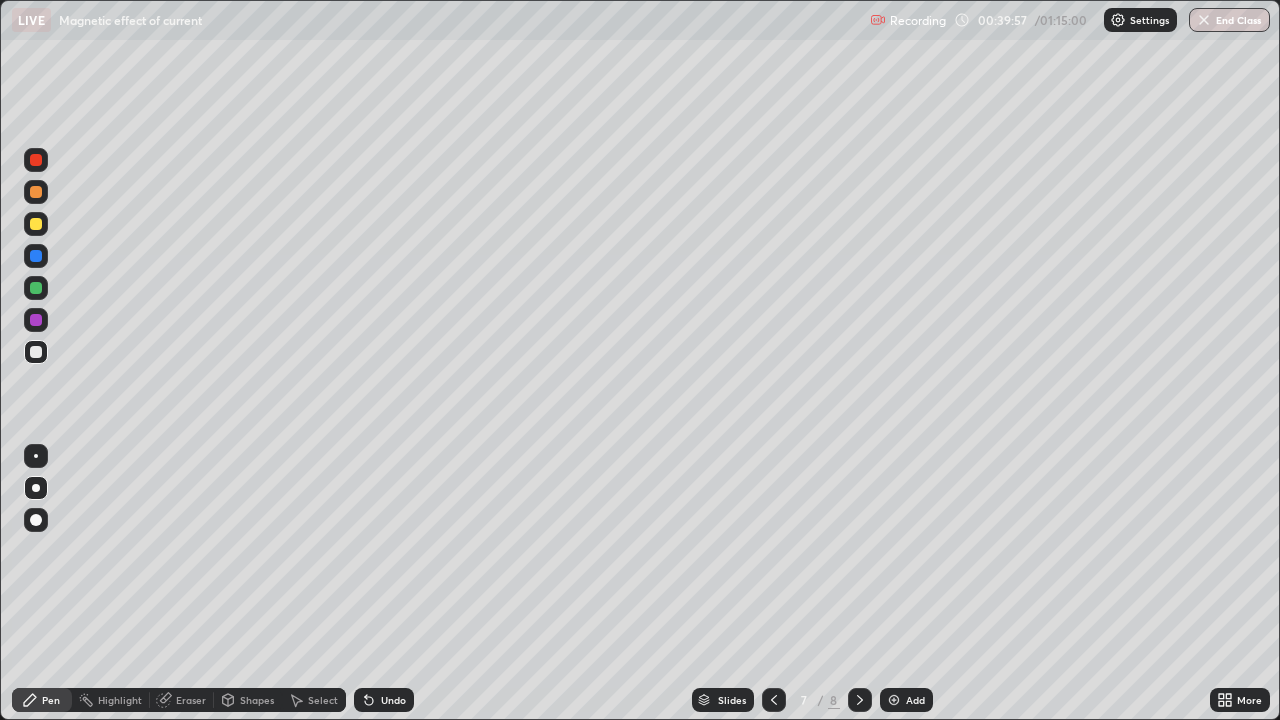 click 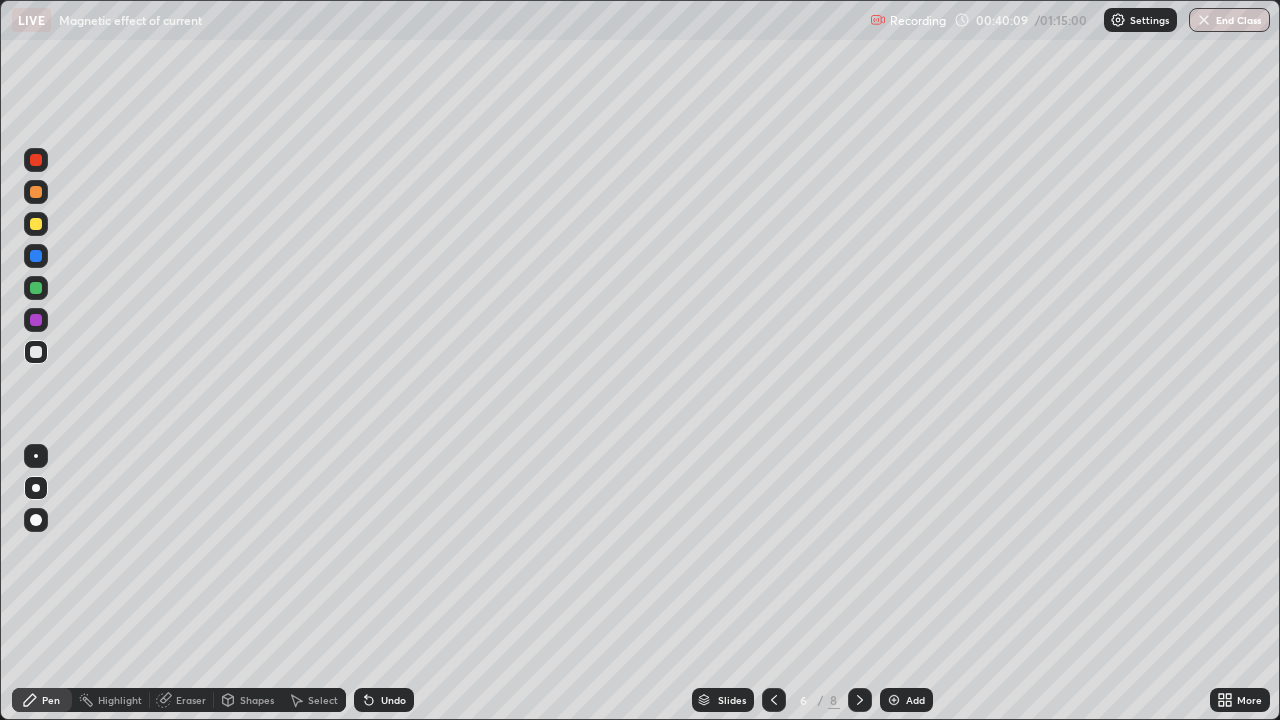 click 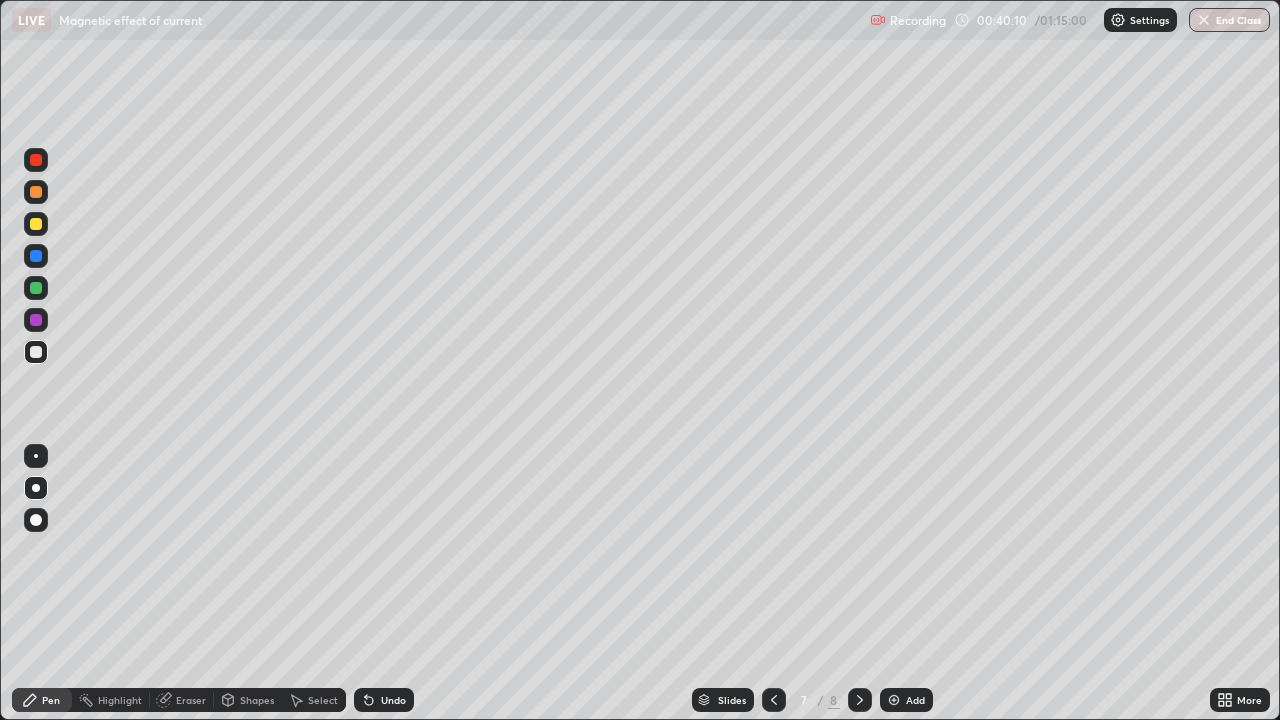 click 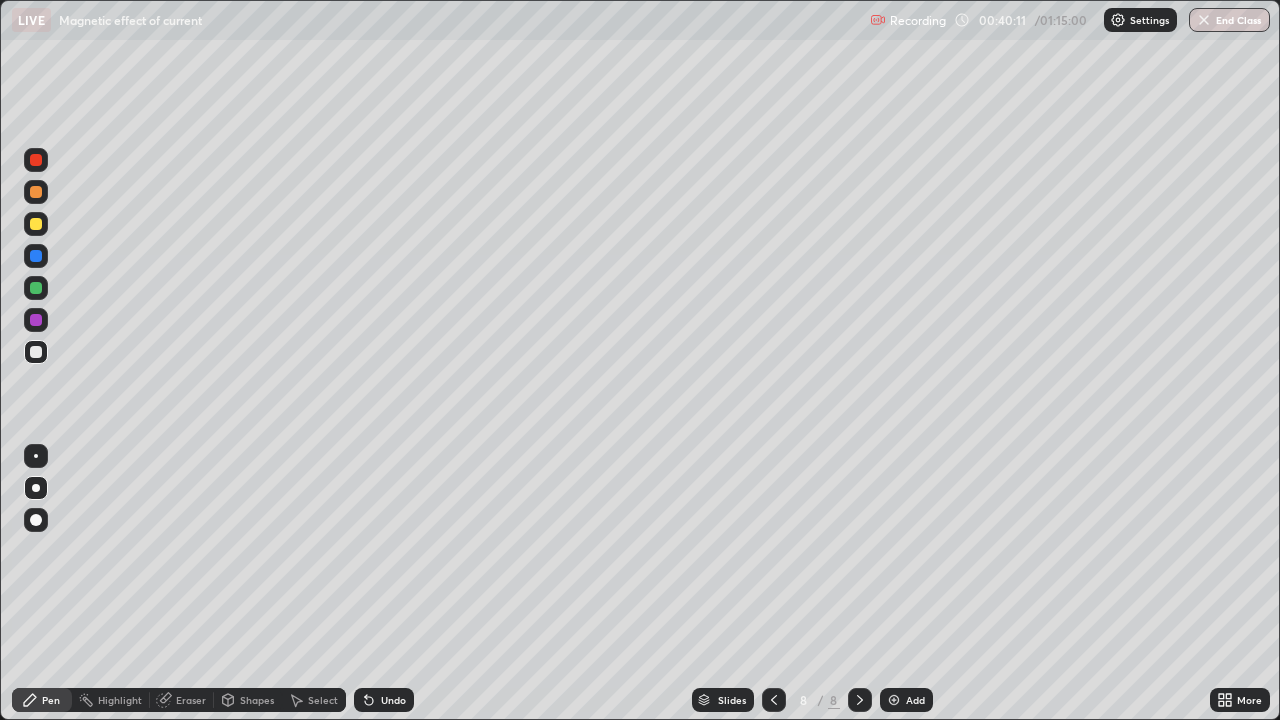 click 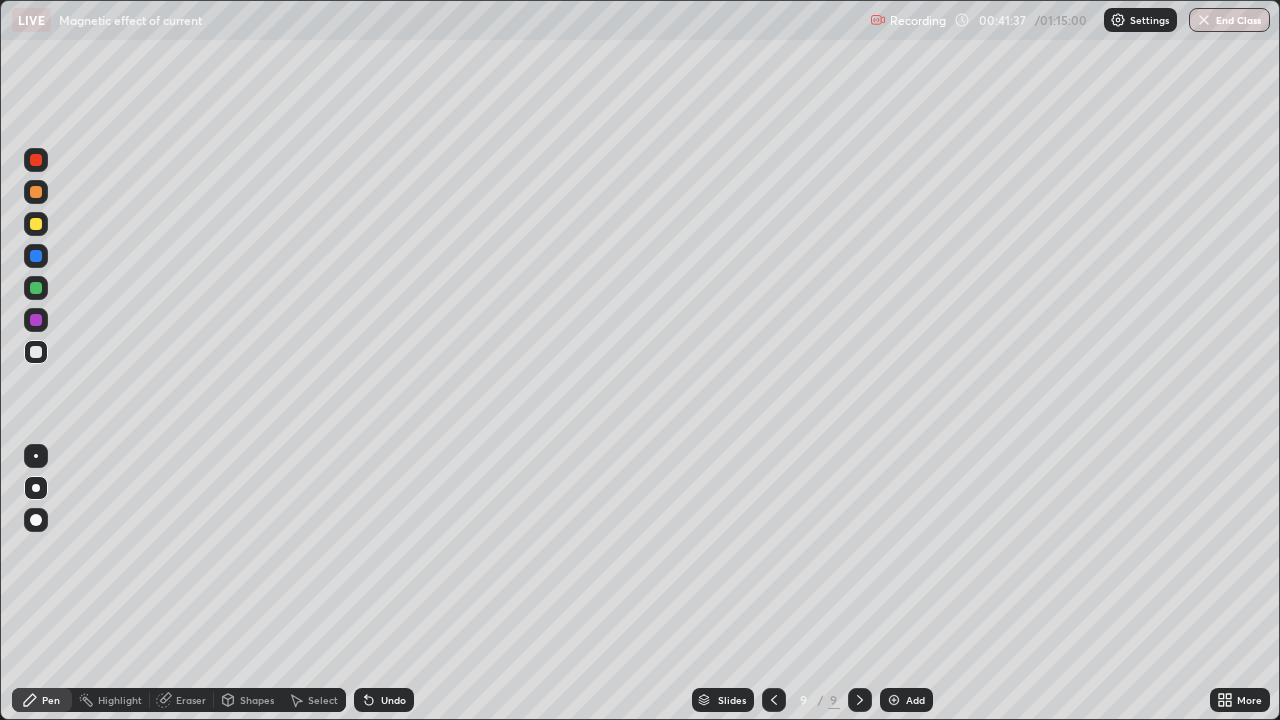 click at bounding box center [36, 320] 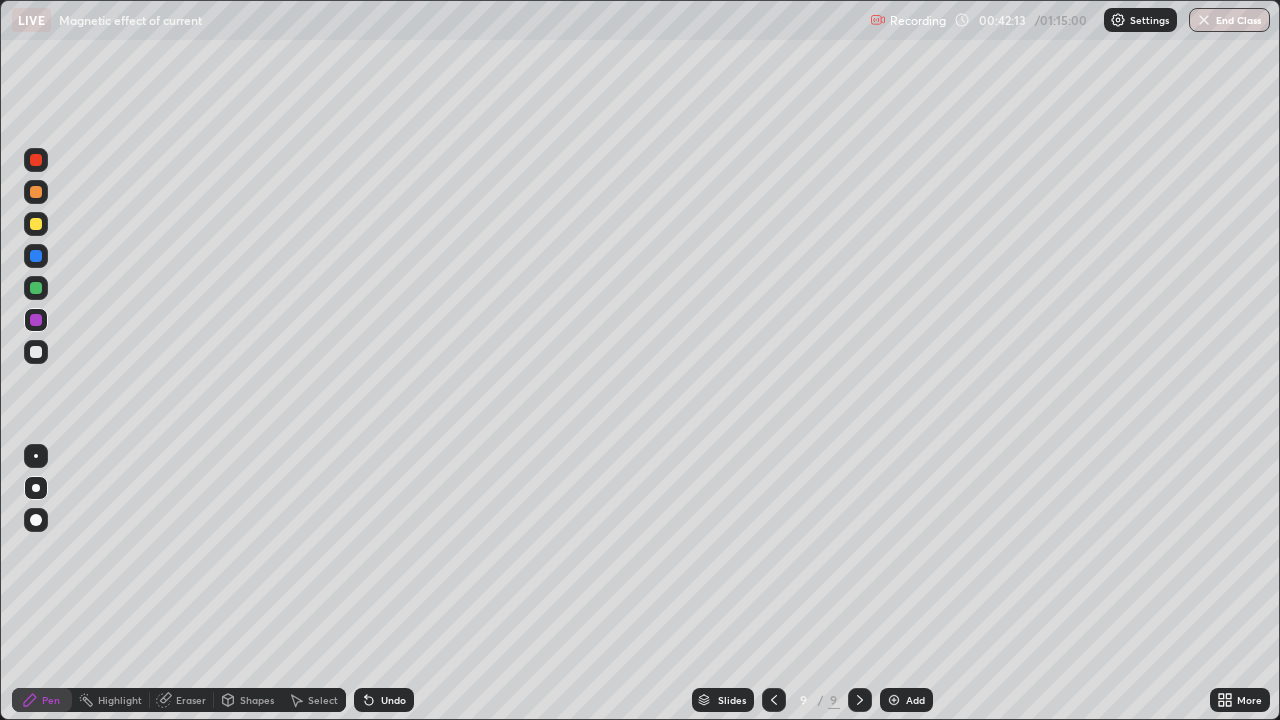 click at bounding box center [36, 352] 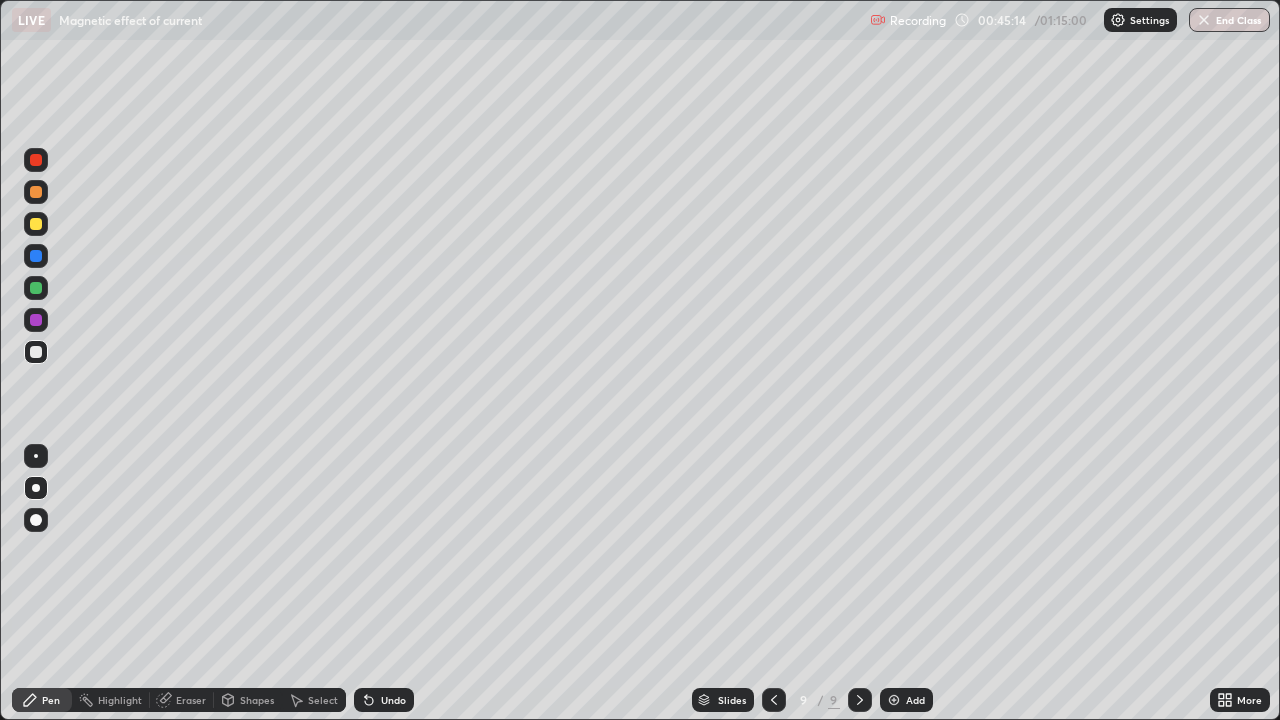 click at bounding box center [36, 320] 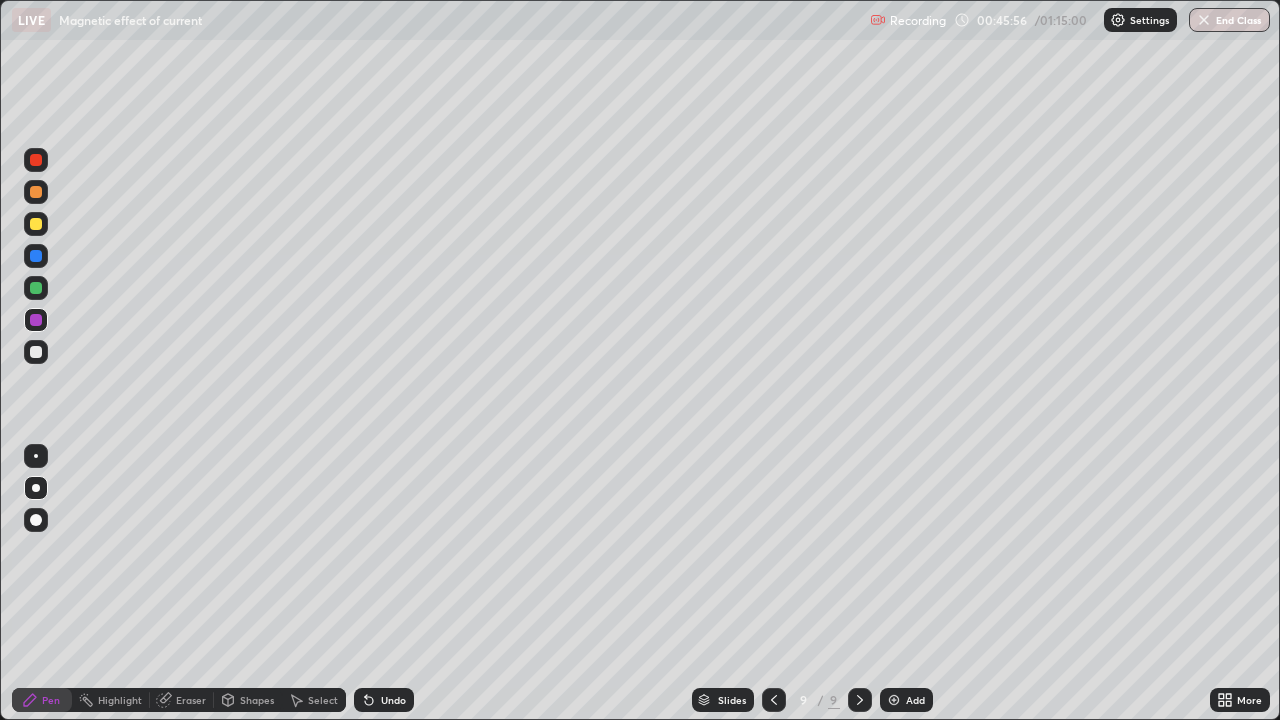 click on "Add" at bounding box center (915, 700) 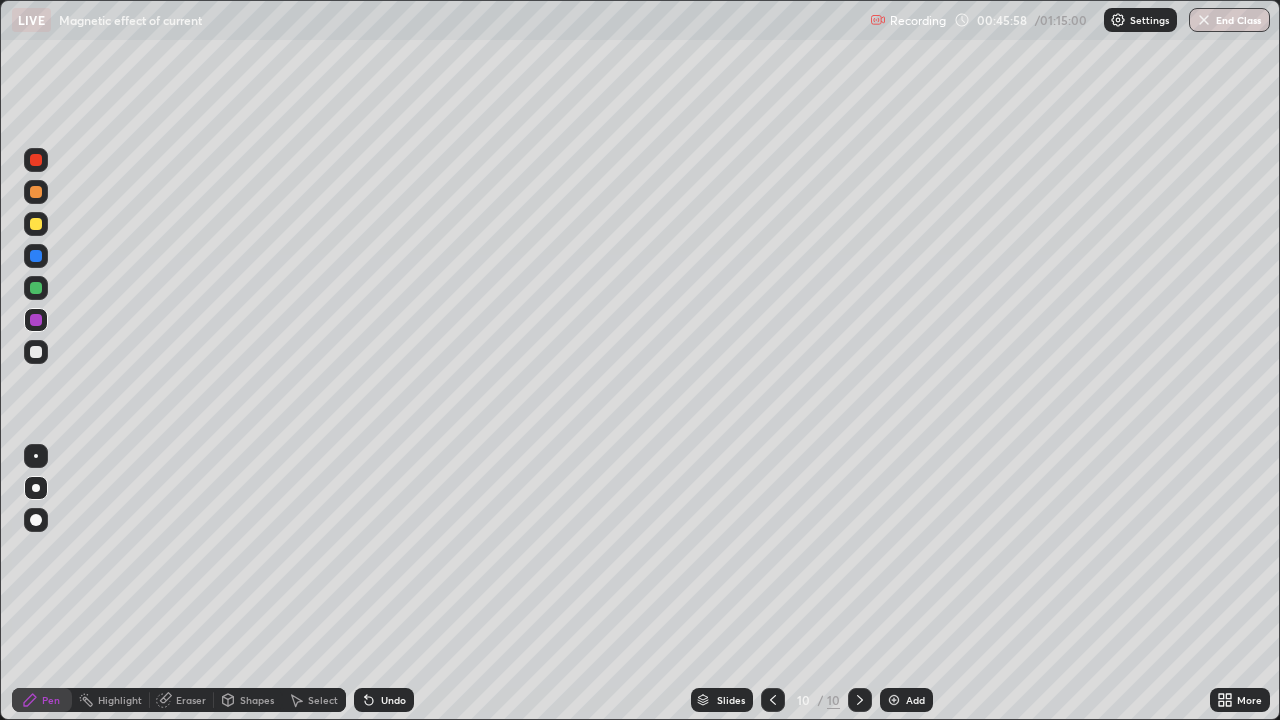 click at bounding box center [36, 352] 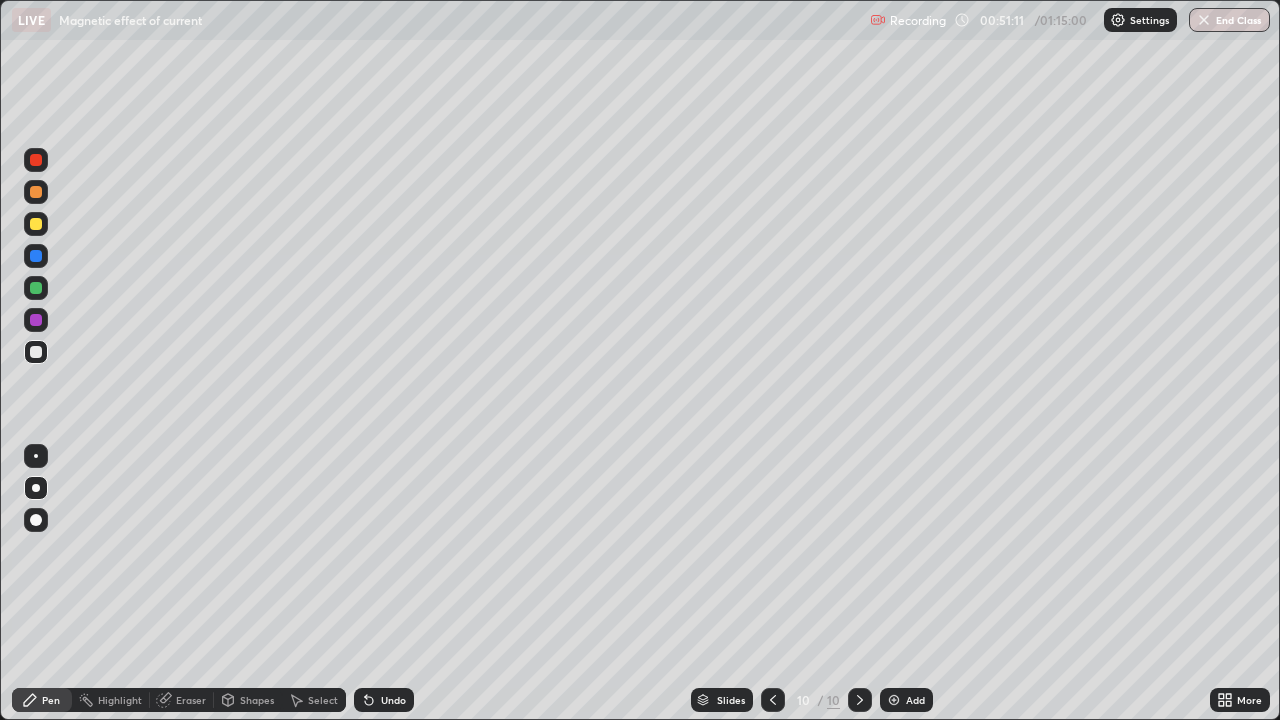 click 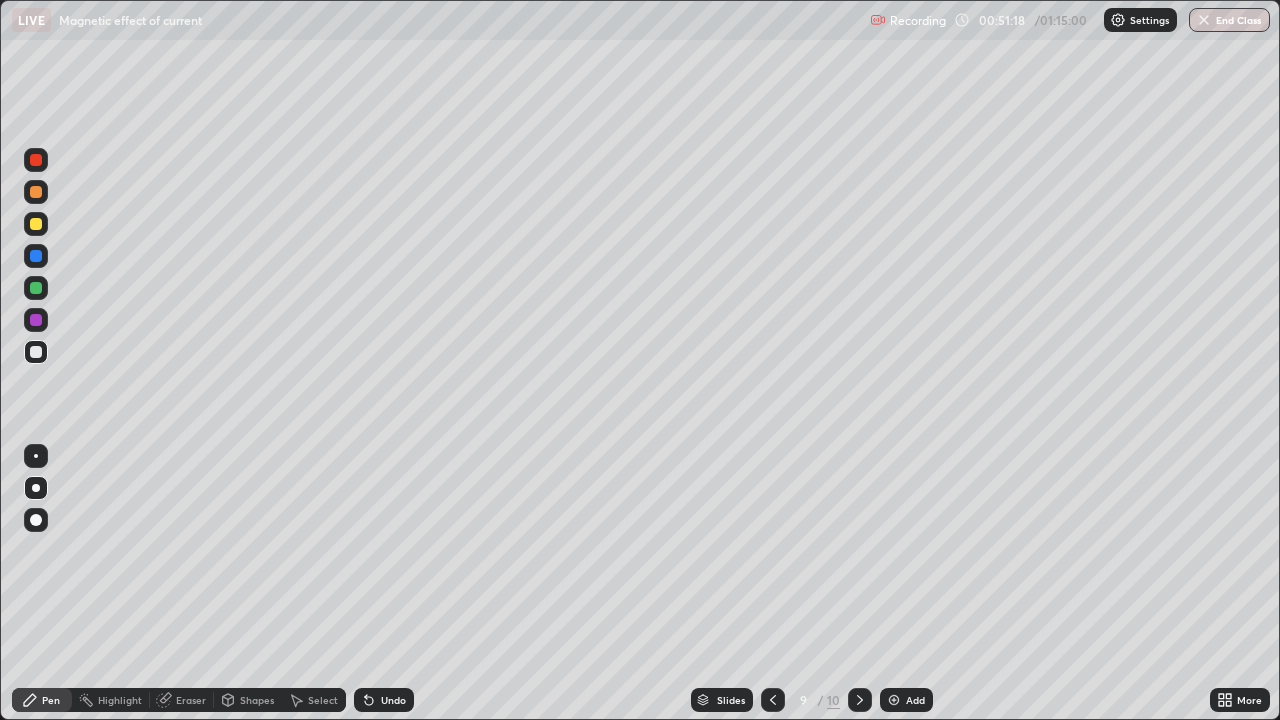 click at bounding box center [860, 700] 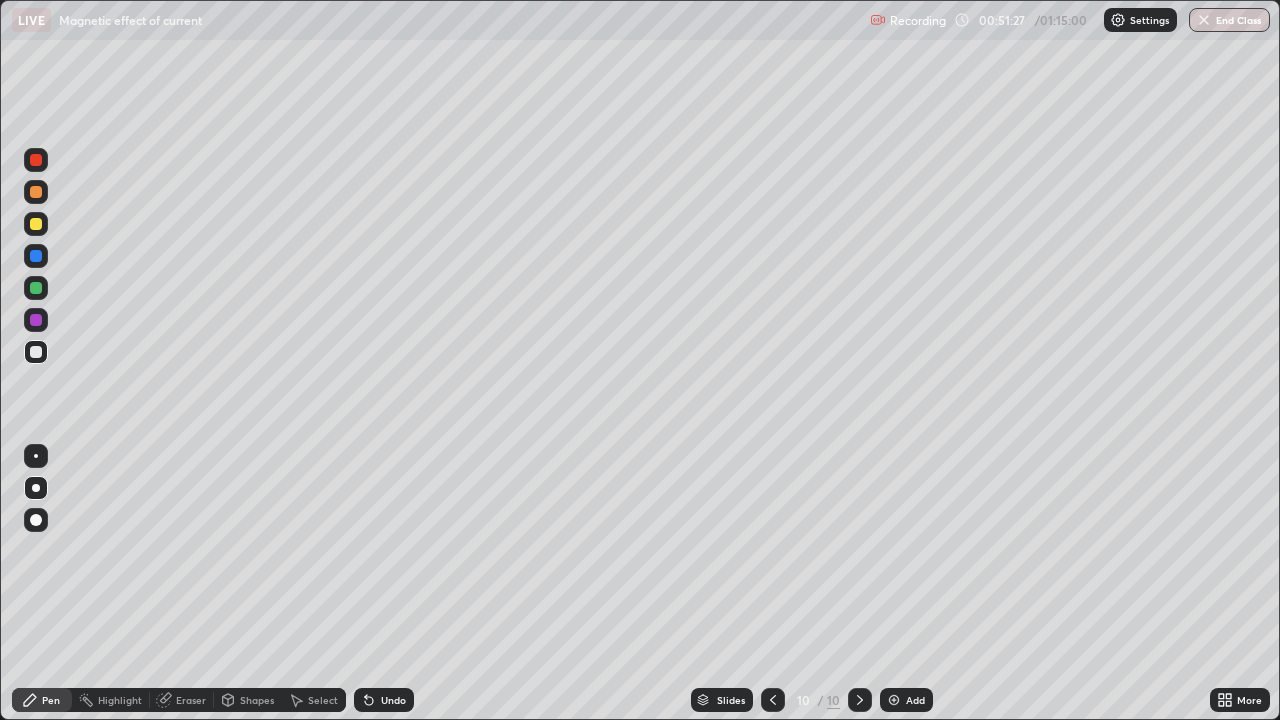 click at bounding box center [36, 320] 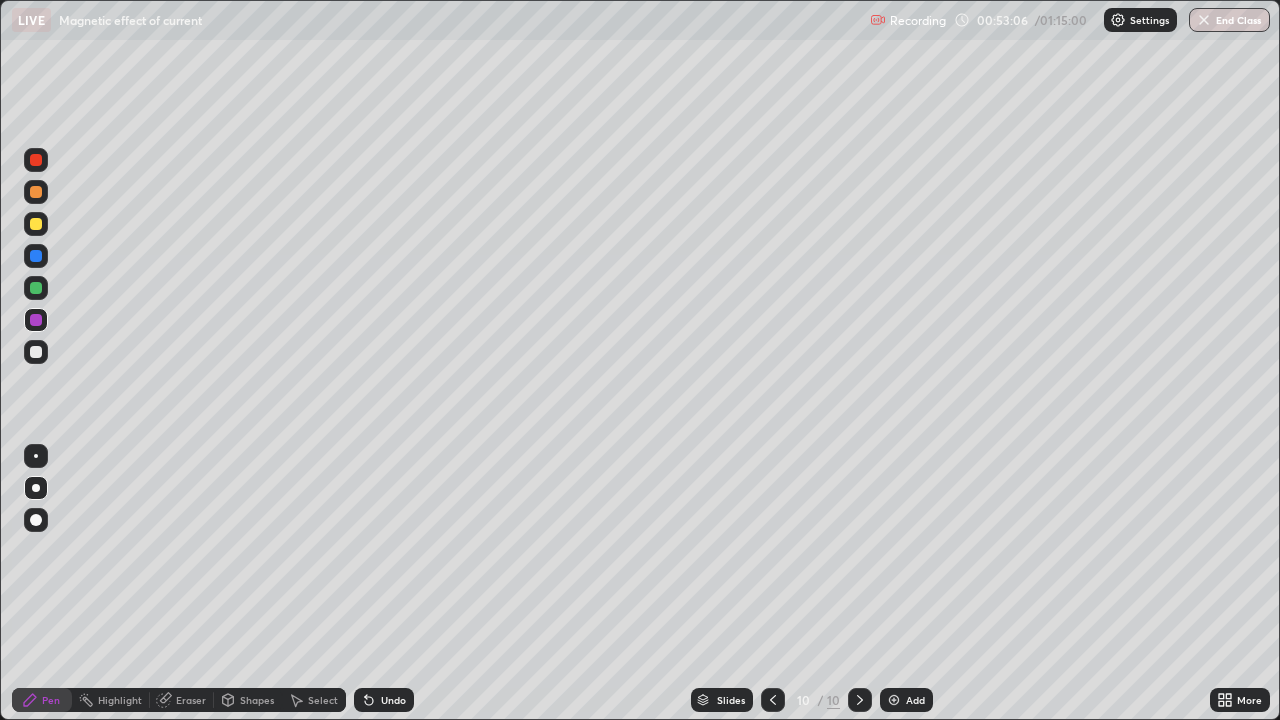 click at bounding box center [36, 288] 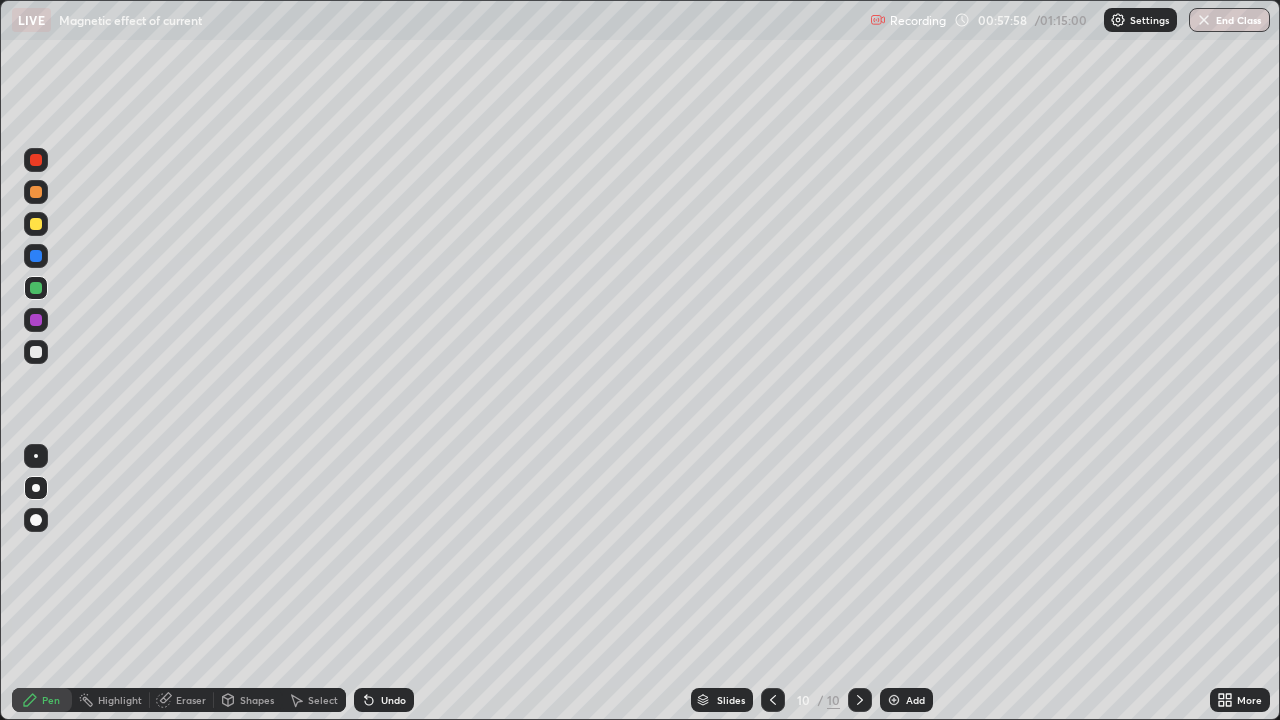 click on "Add" at bounding box center (915, 700) 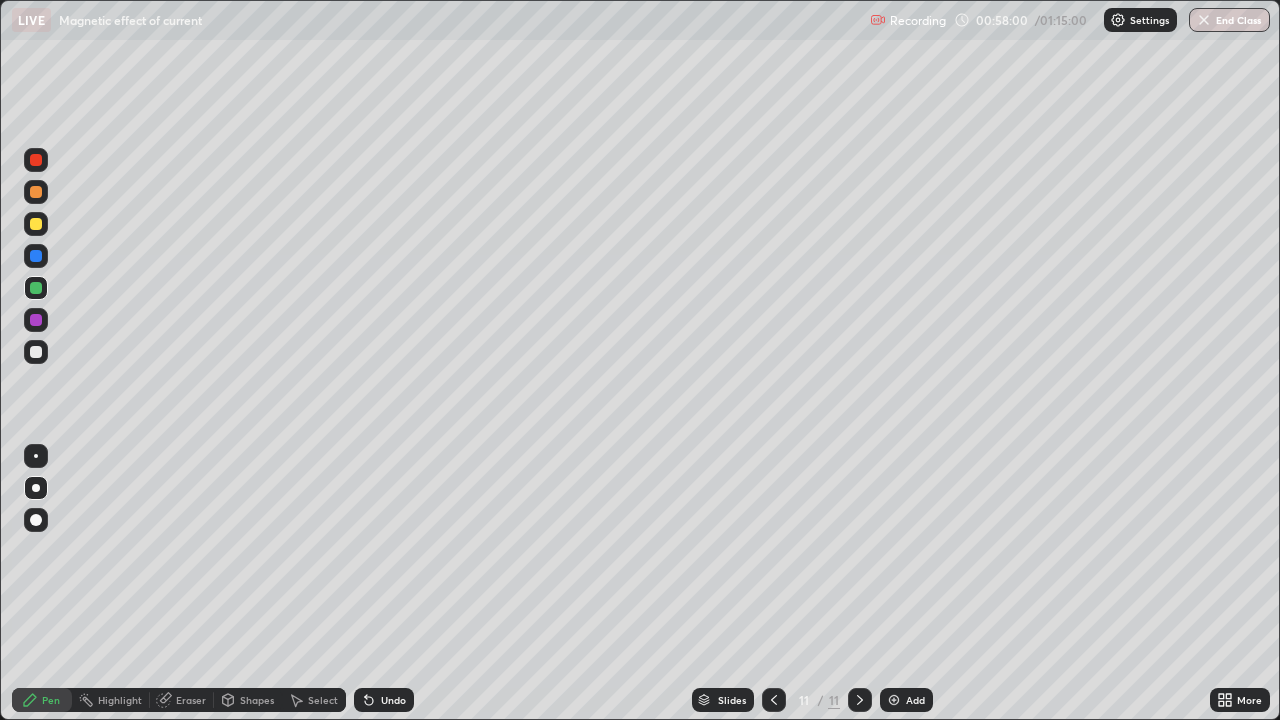 click at bounding box center [36, 352] 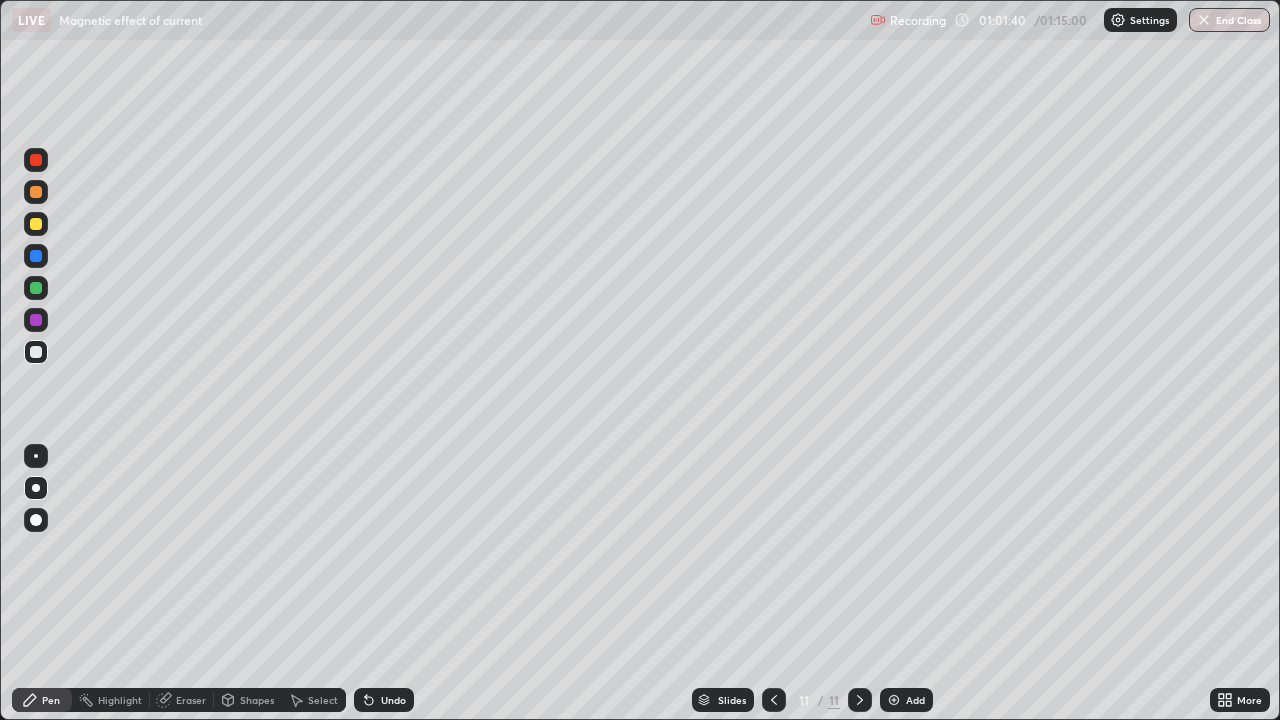 click on "Eraser" at bounding box center [191, 700] 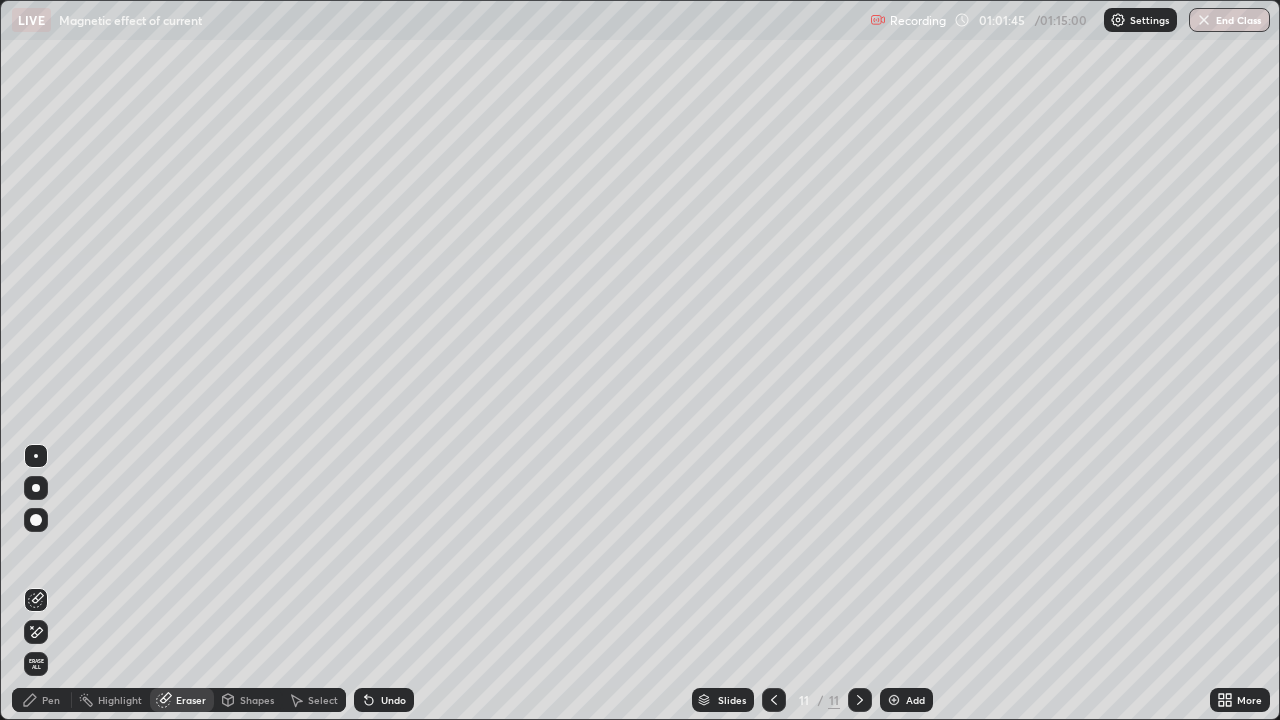 click on "Pen" at bounding box center [51, 700] 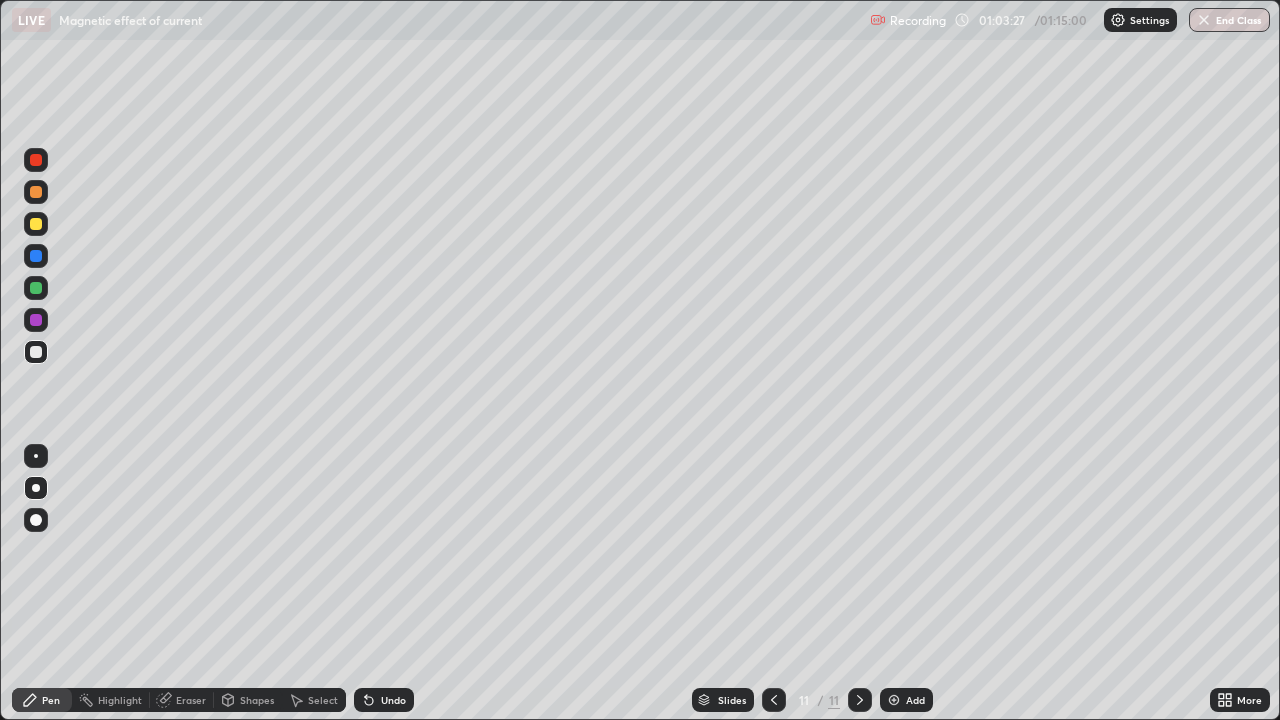 click on "Select" at bounding box center (323, 700) 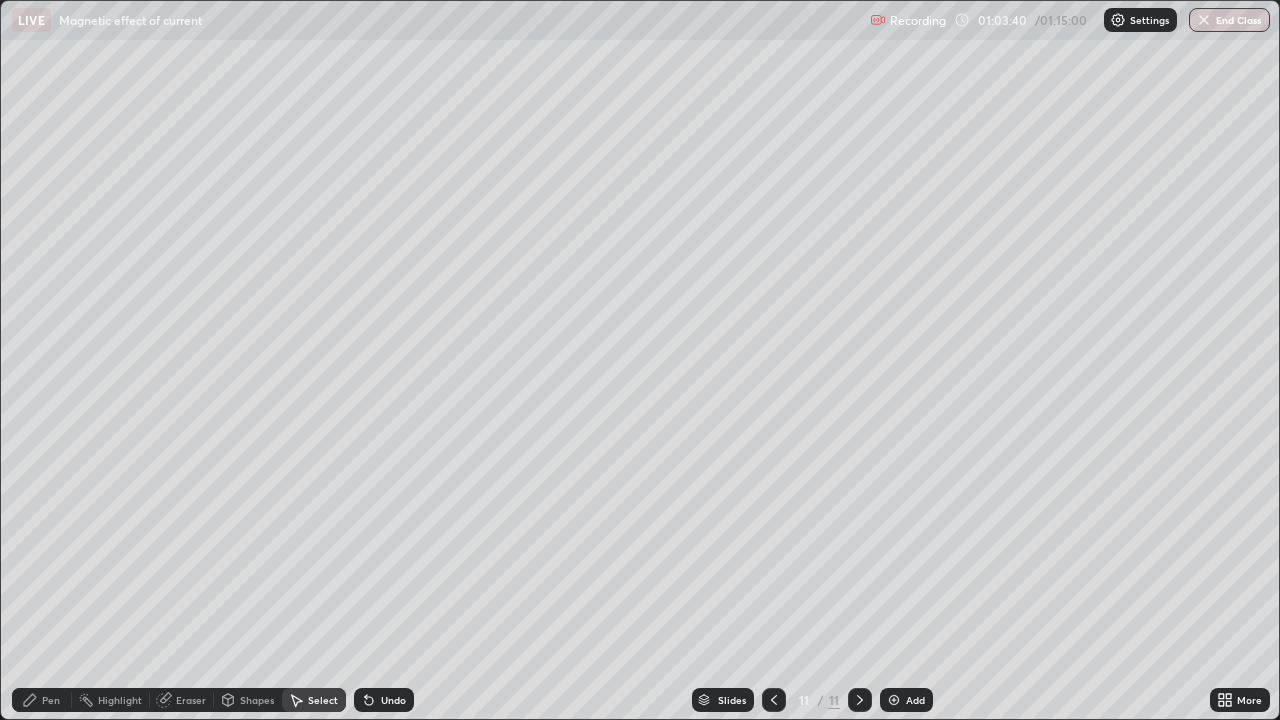 click on "Select" at bounding box center [323, 700] 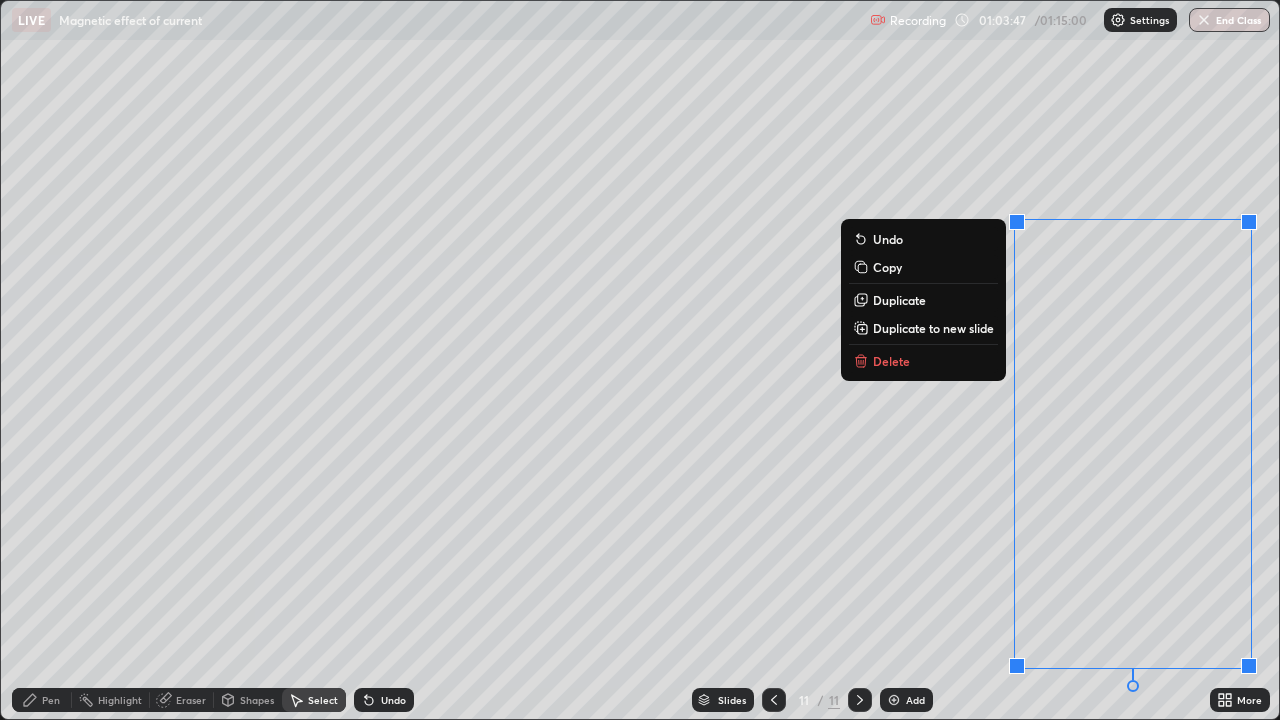 click on "Delete" at bounding box center (923, 361) 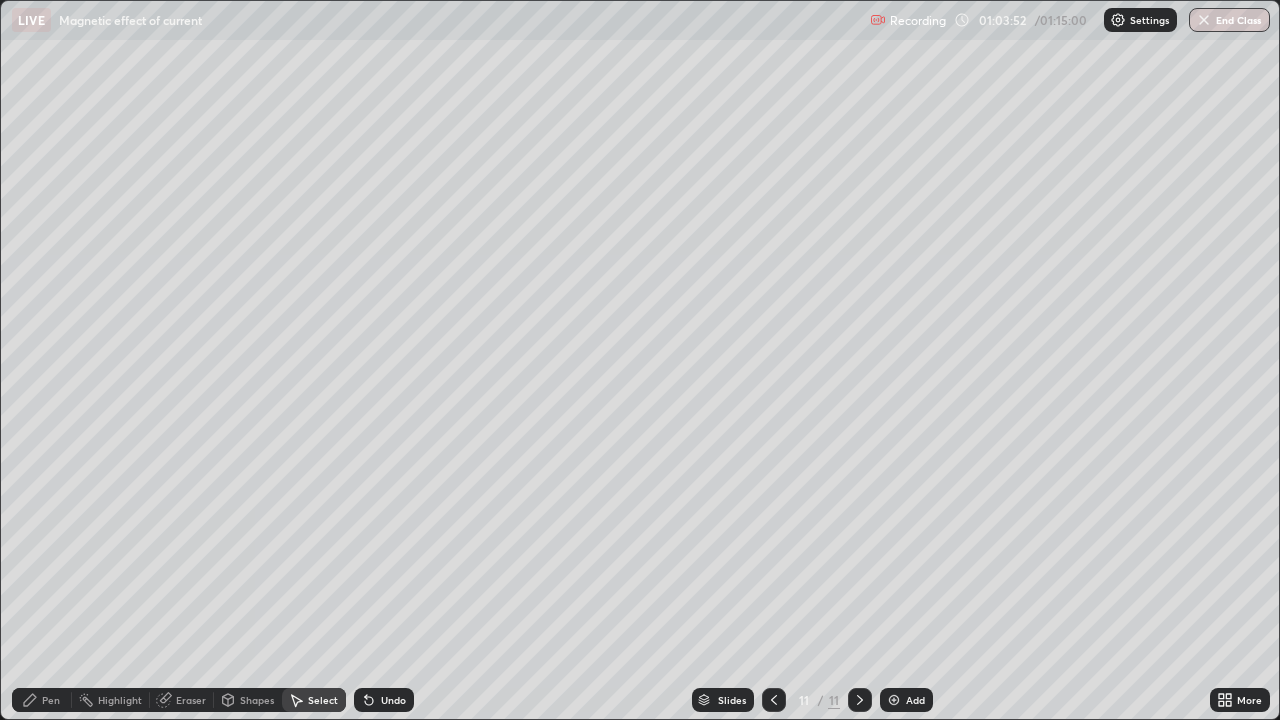 click on "Pen" at bounding box center [42, 700] 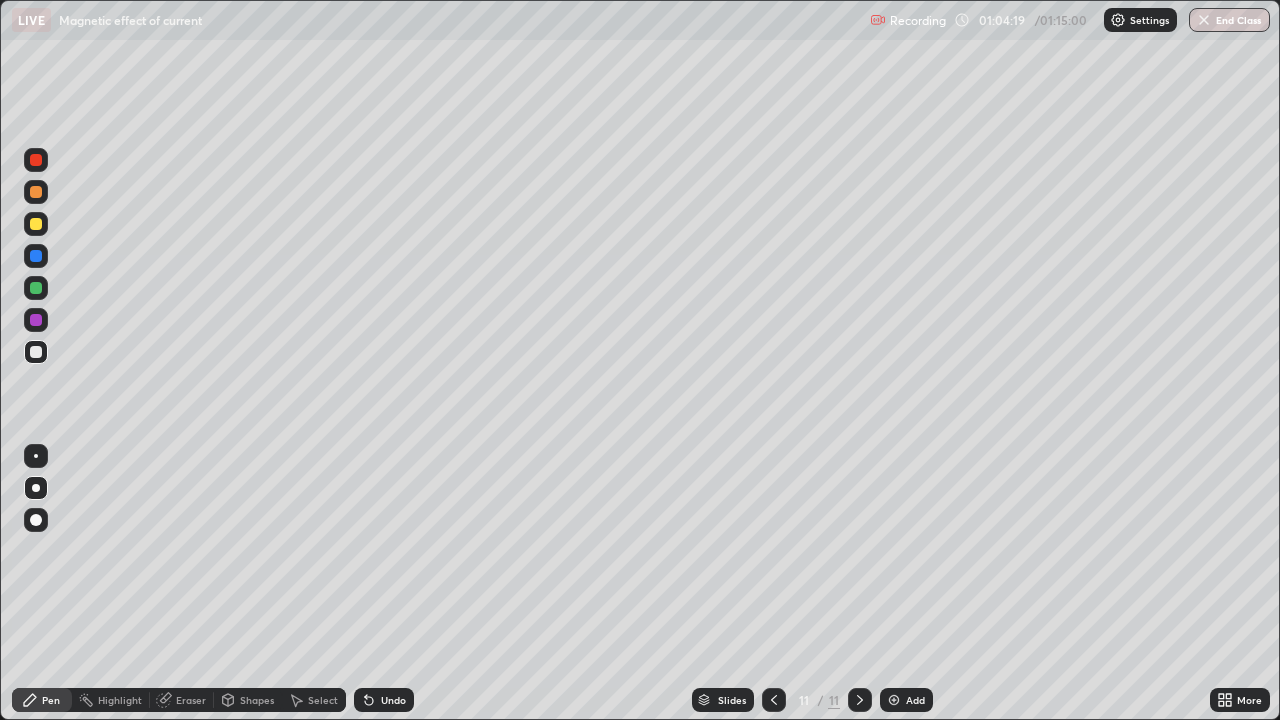 click on "Undo" at bounding box center [384, 700] 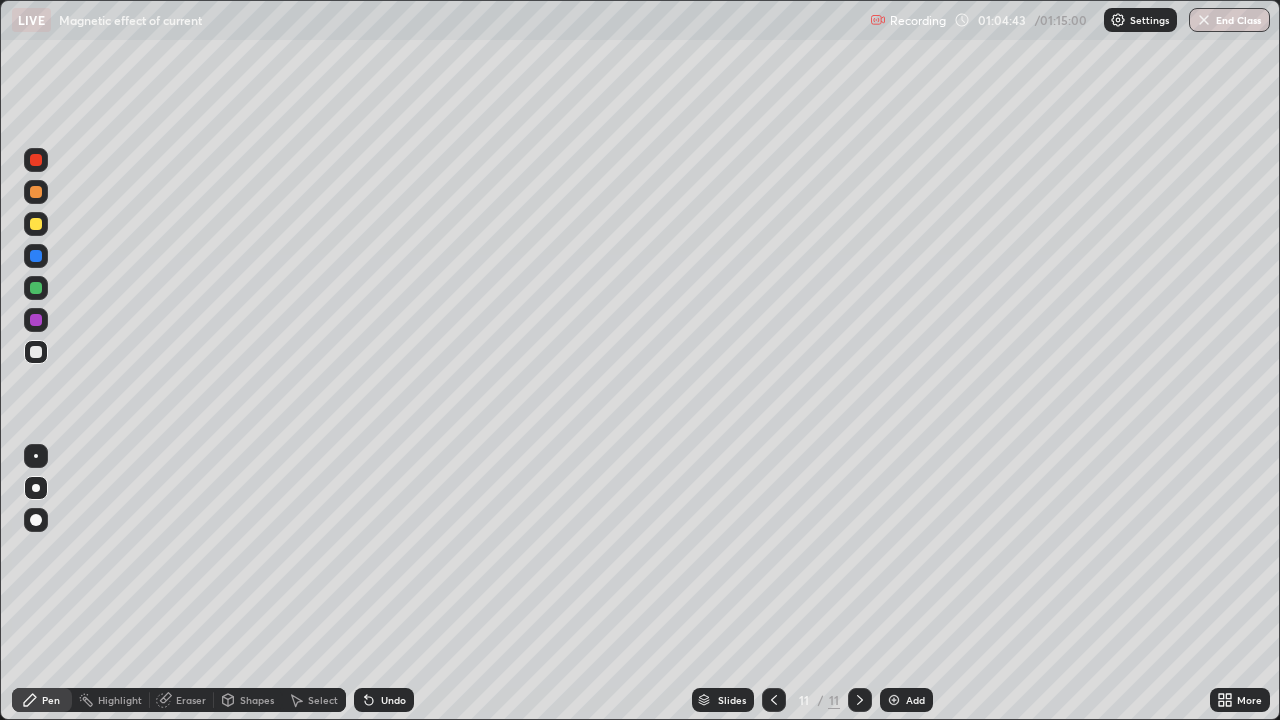 click at bounding box center (36, 320) 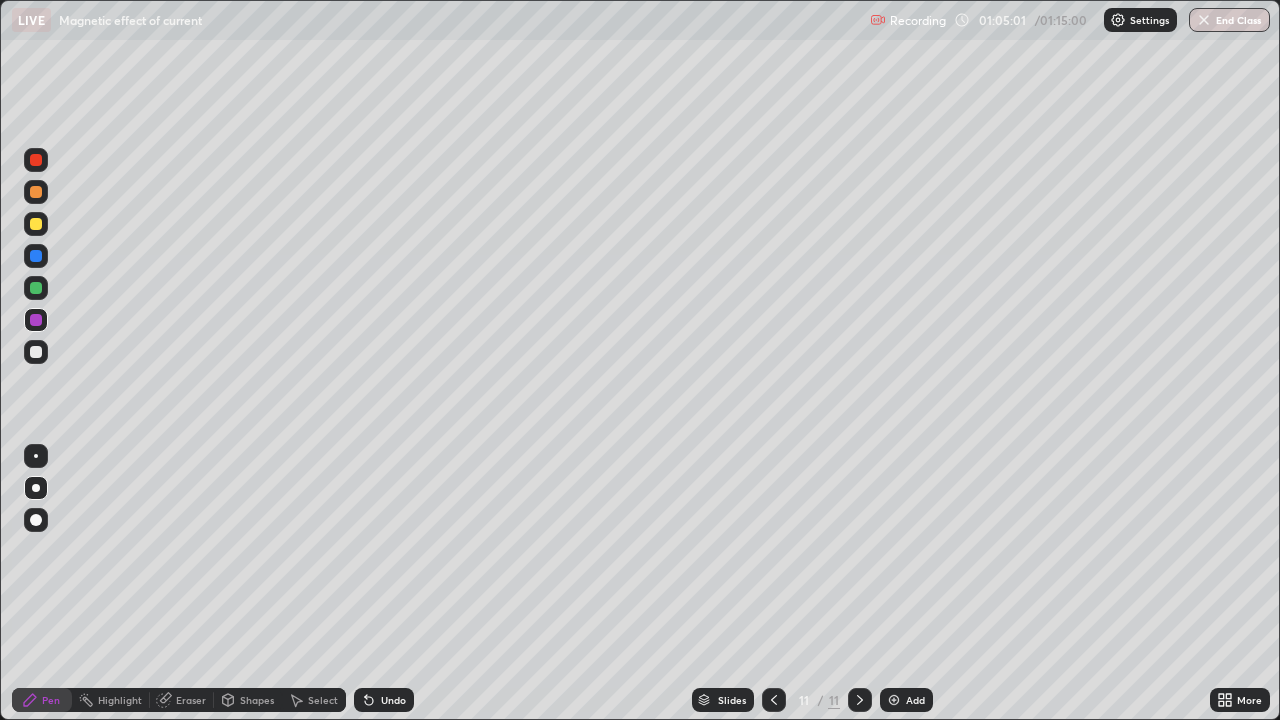 click at bounding box center [36, 256] 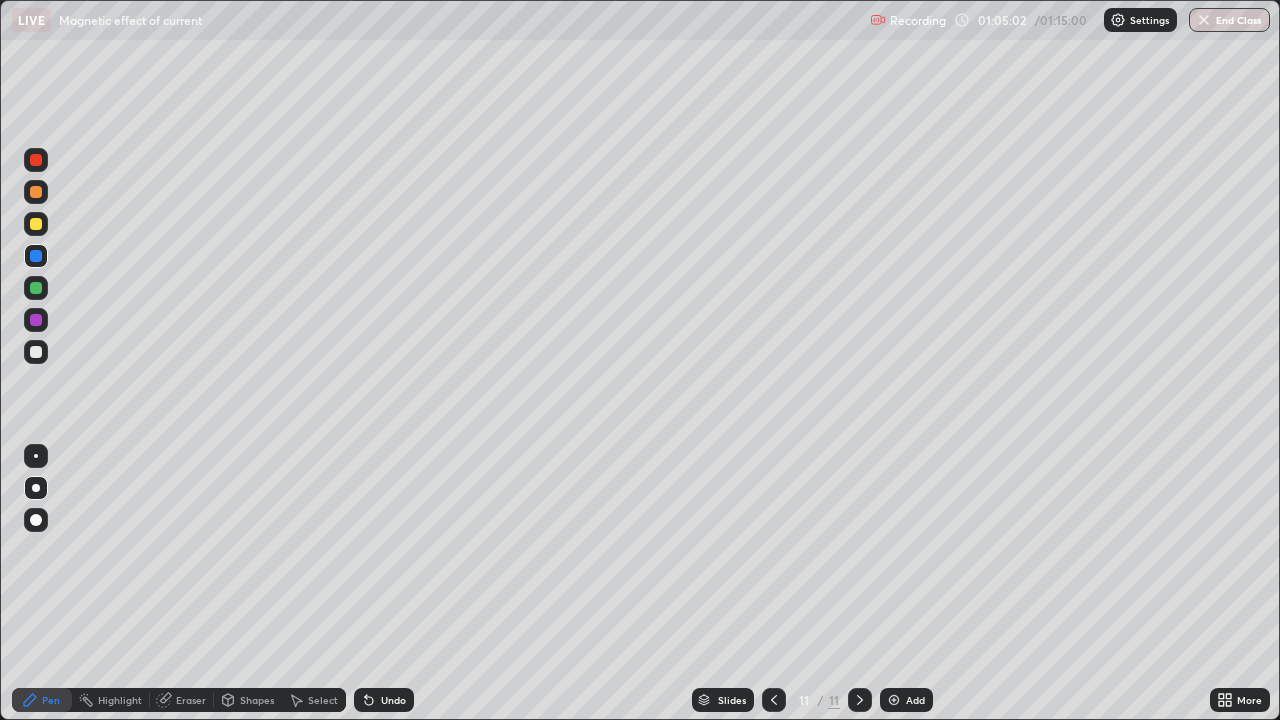 click at bounding box center (36, 224) 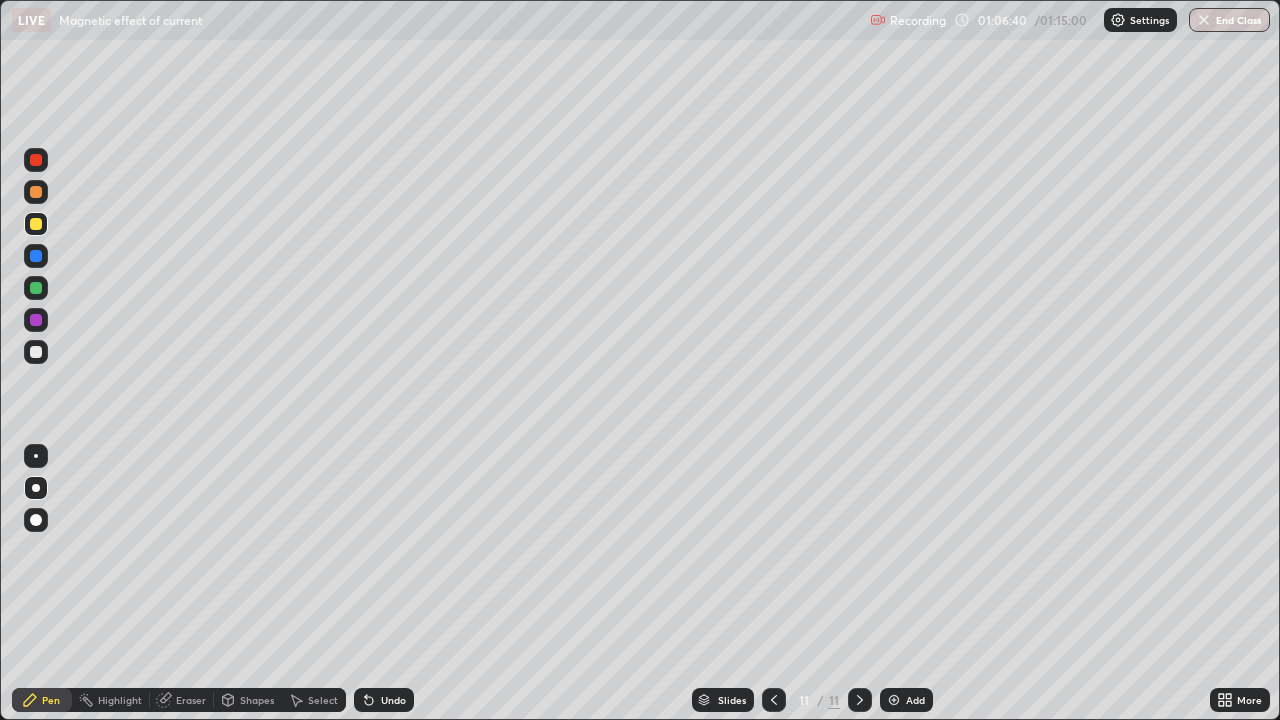 click on "Add" at bounding box center (915, 700) 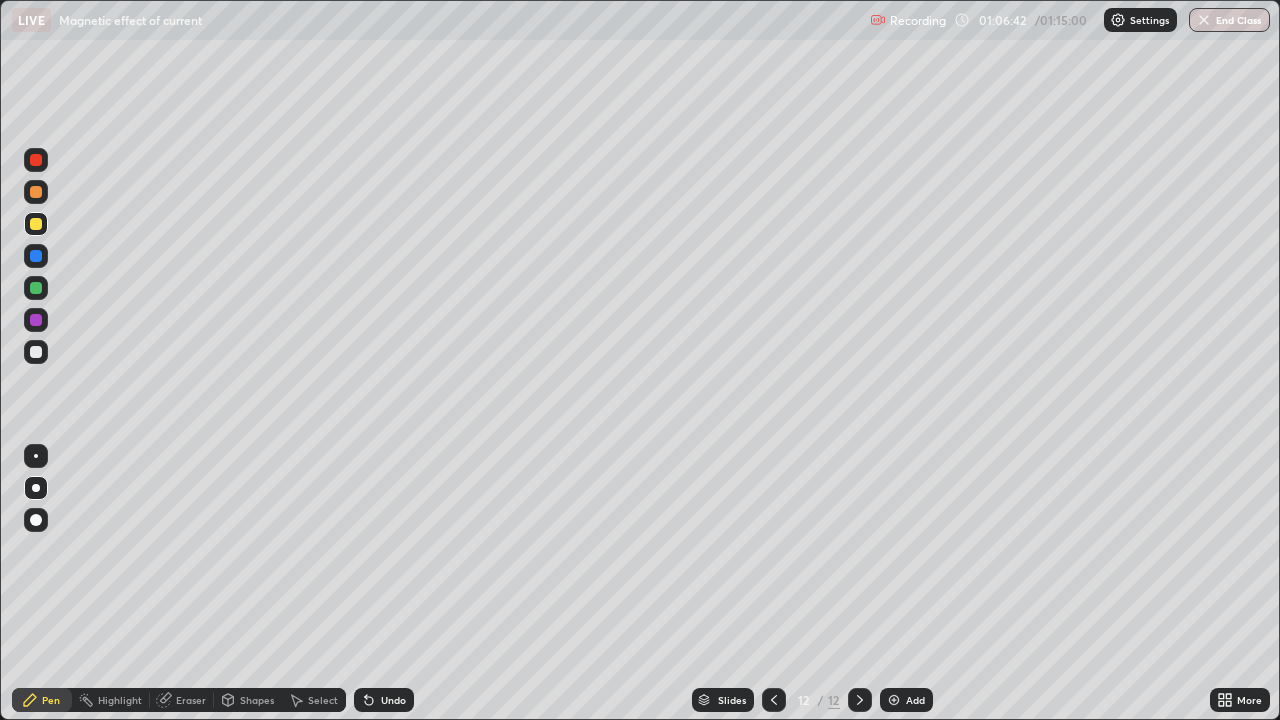 click at bounding box center (36, 352) 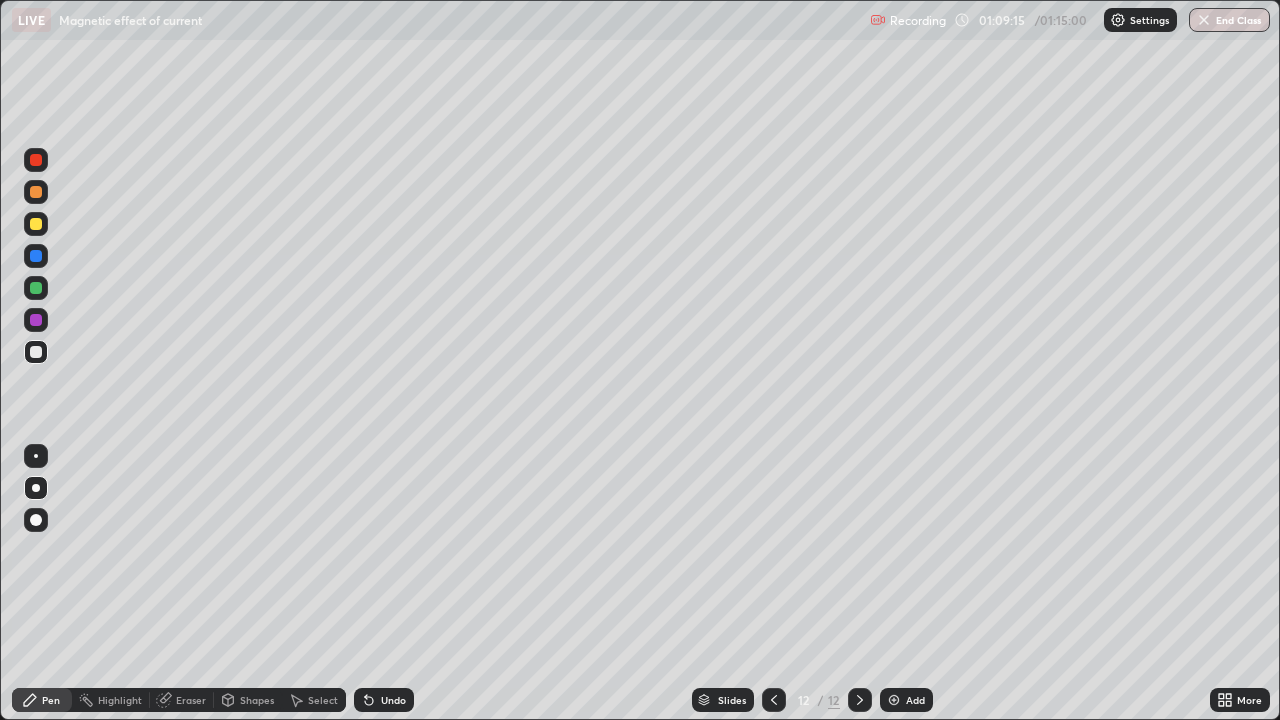 click on "Eraser" at bounding box center [191, 700] 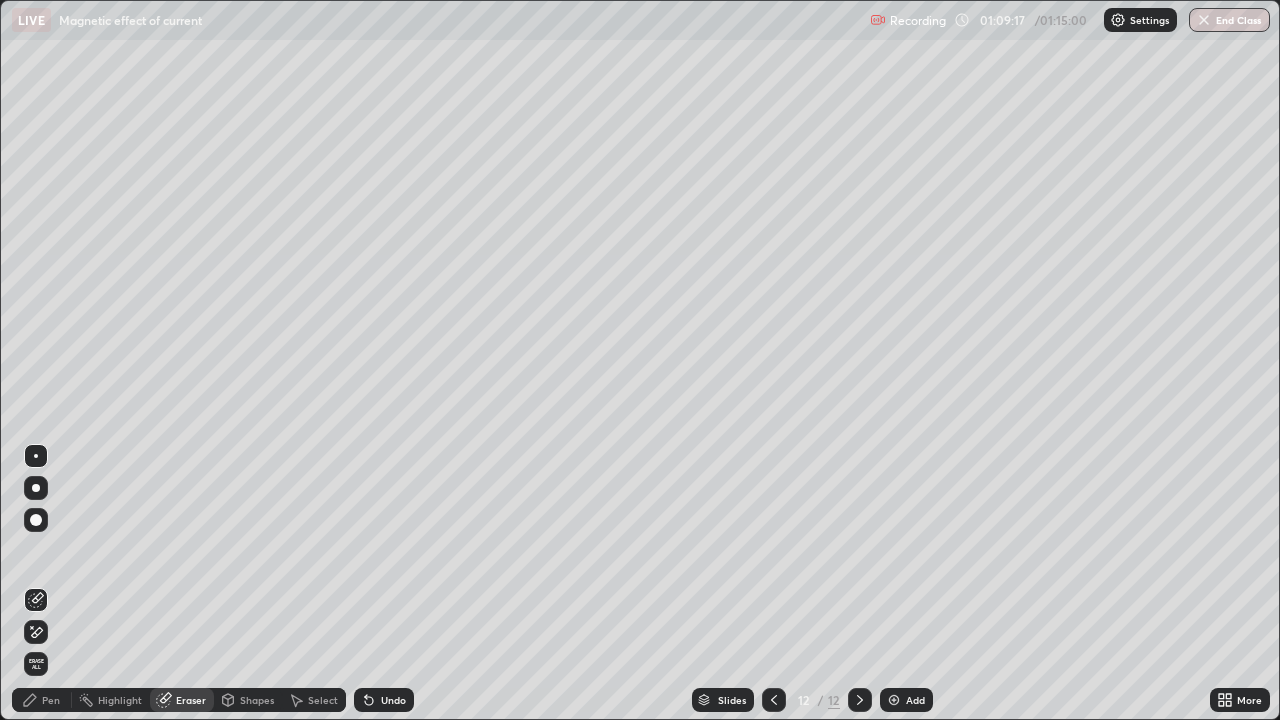 click on "Pen" at bounding box center (51, 700) 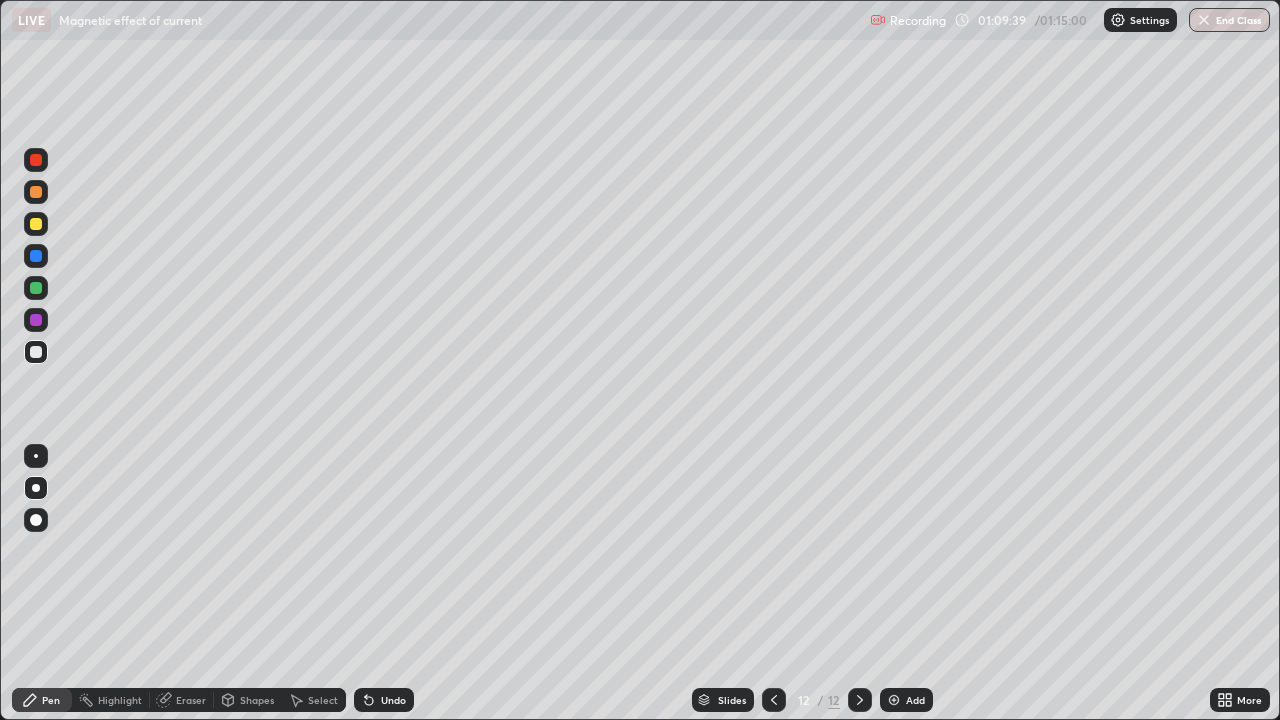 click at bounding box center [36, 320] 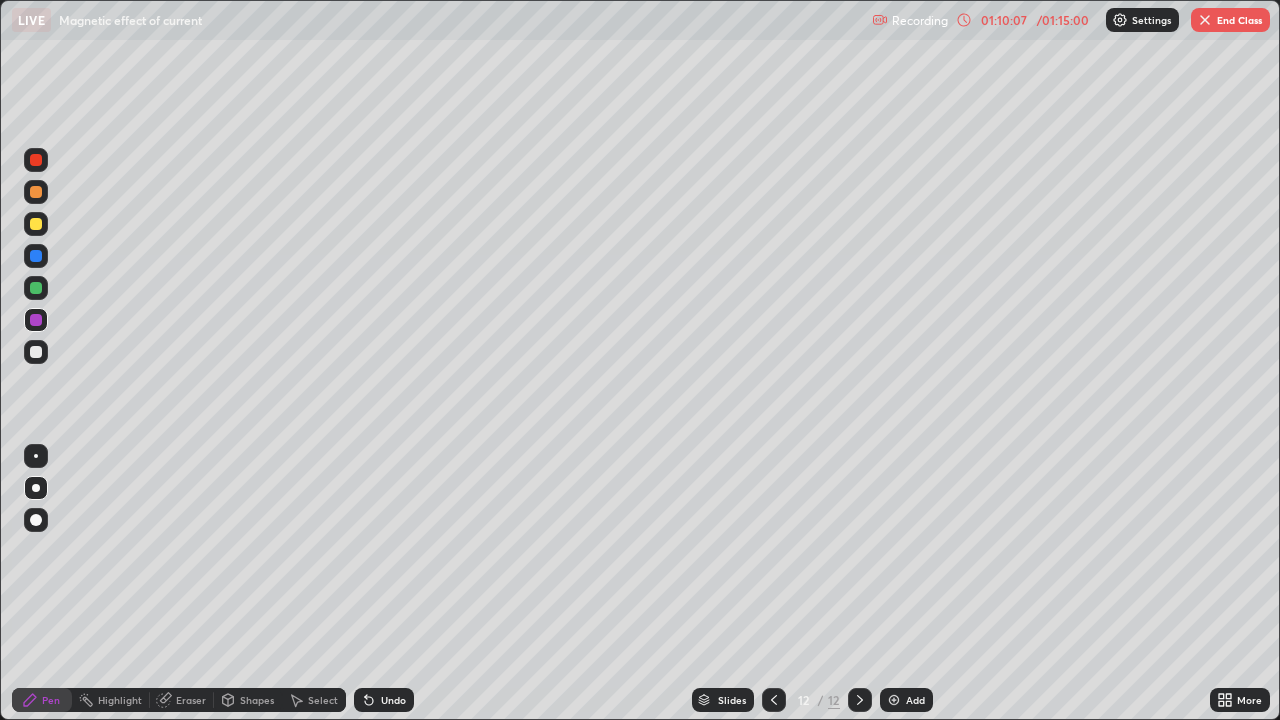 click at bounding box center (36, 288) 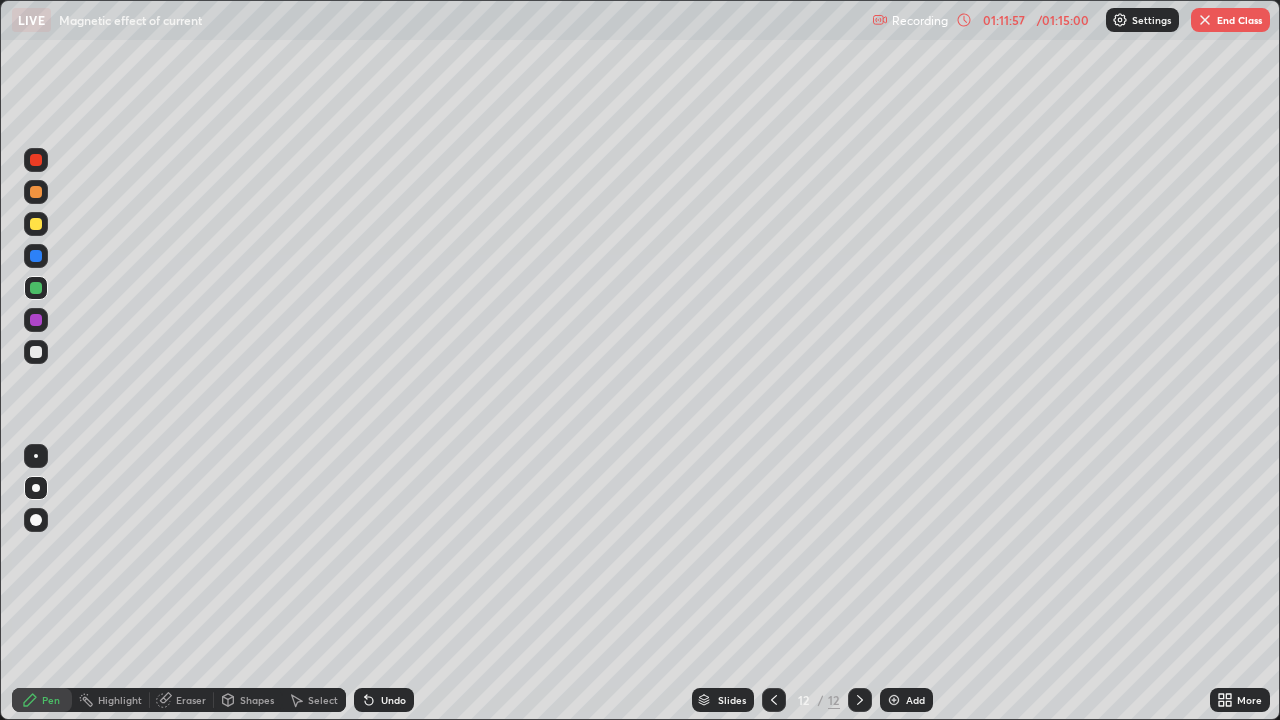 click on "End Class" at bounding box center [1230, 20] 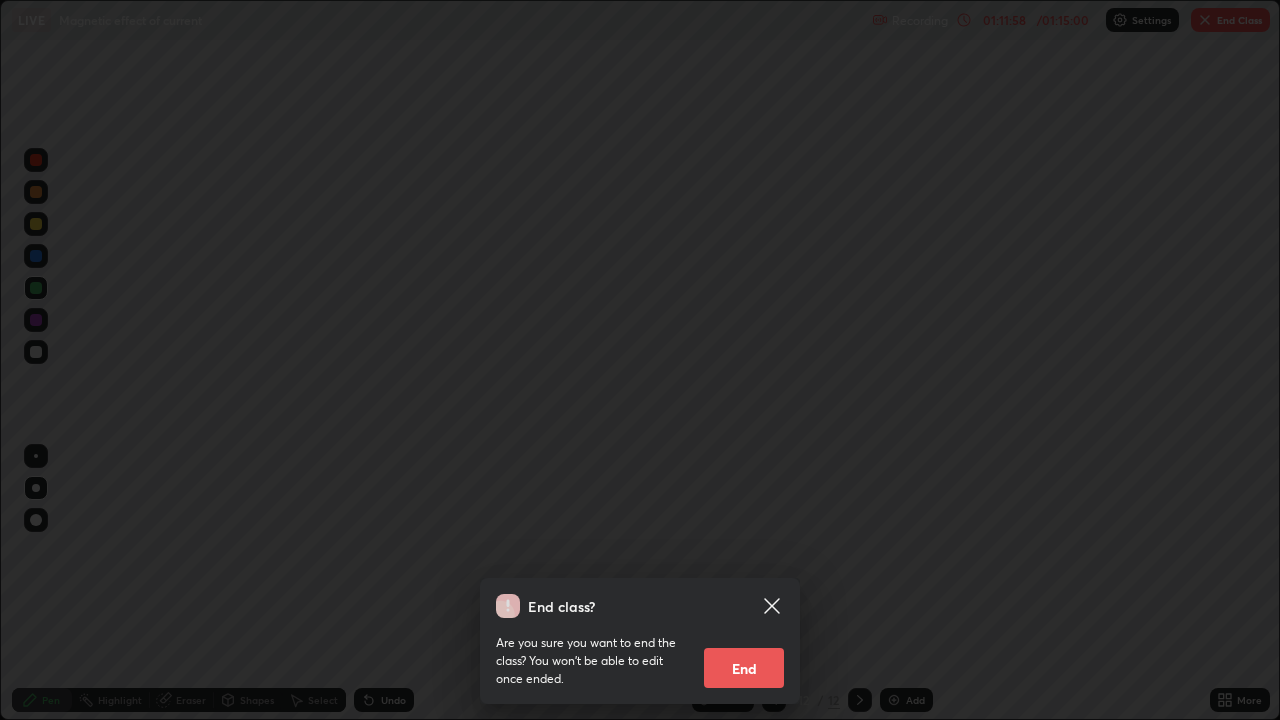 click on "End" at bounding box center [744, 668] 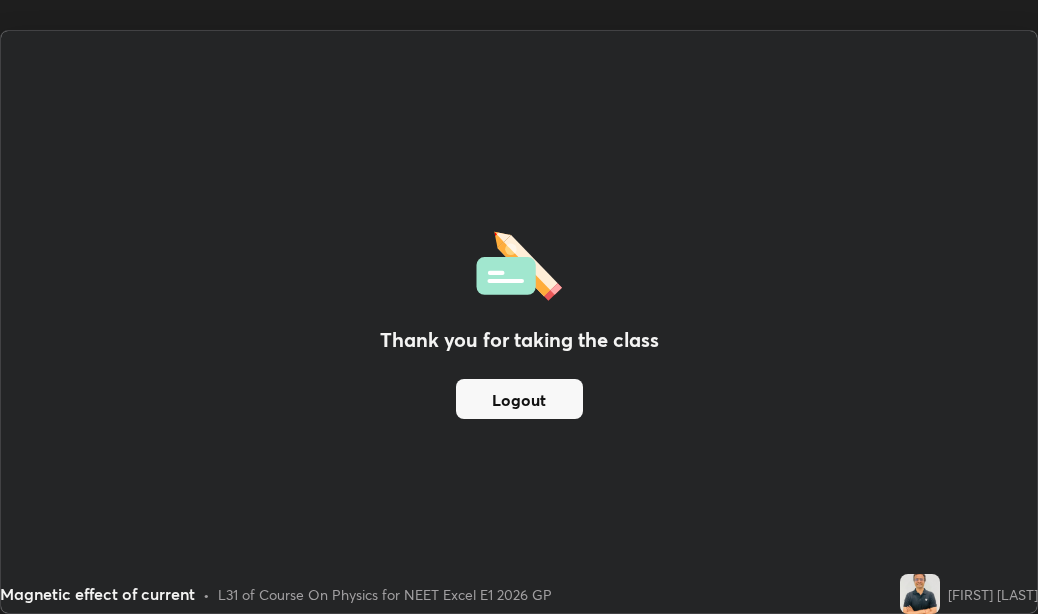 scroll, scrollTop: 614, scrollLeft: 1038, axis: both 